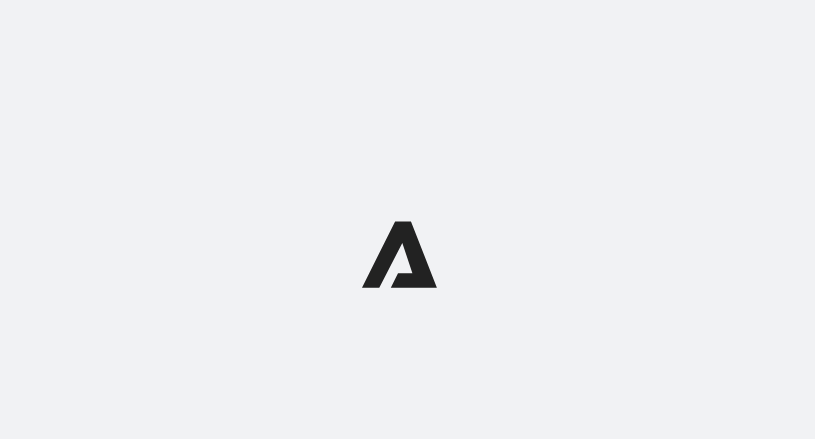 scroll, scrollTop: 0, scrollLeft: 0, axis: both 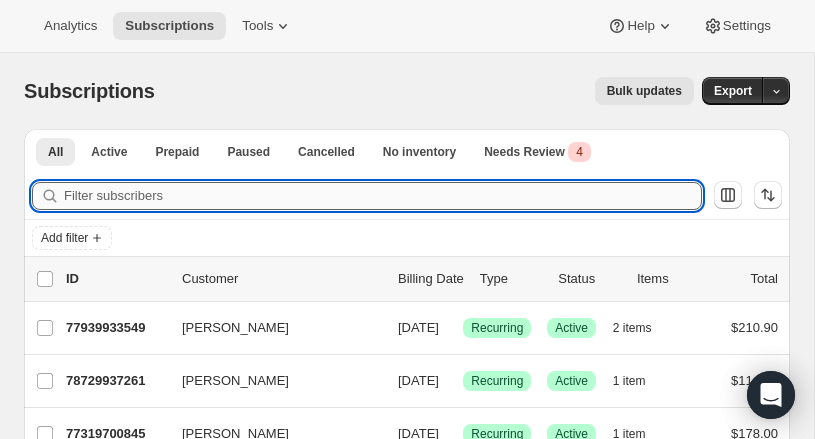 click on "Filter subscribers" at bounding box center (383, 196) 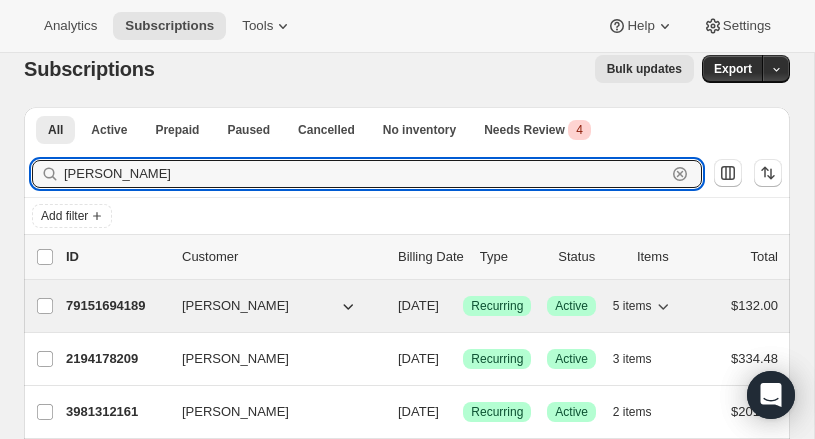 scroll, scrollTop: 23, scrollLeft: 0, axis: vertical 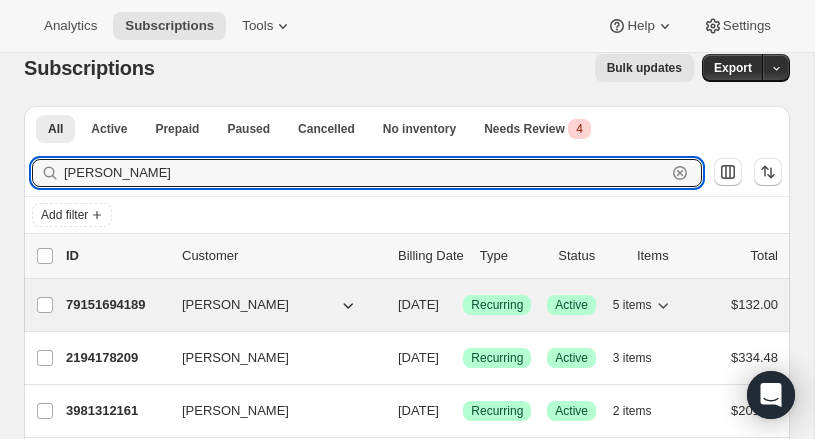 type on "[PERSON_NAME]" 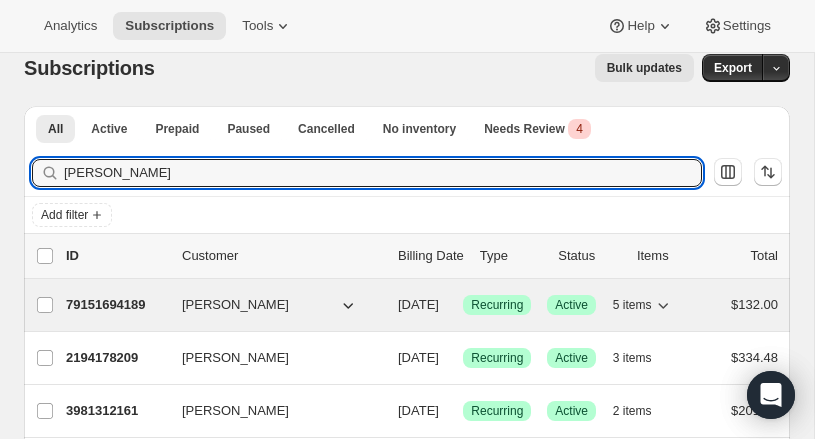 click on "79151694189" at bounding box center (116, 305) 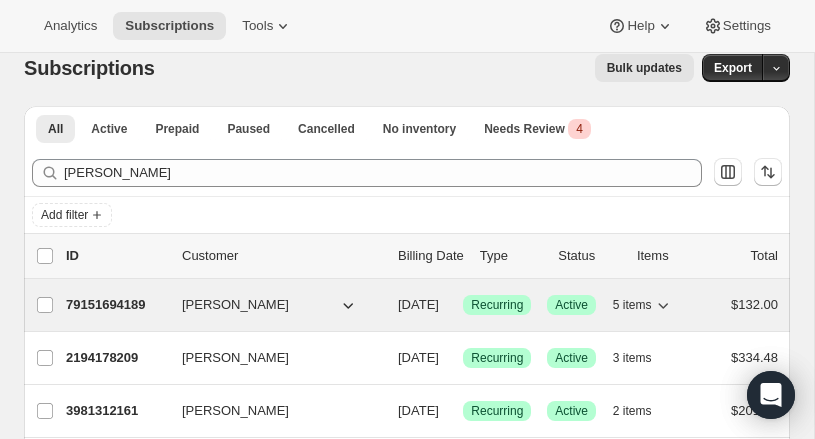 scroll, scrollTop: 0, scrollLeft: 0, axis: both 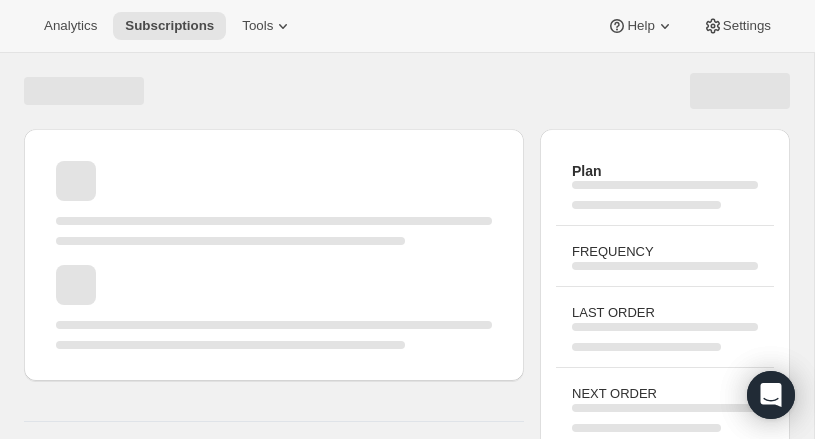 click at bounding box center (274, 307) 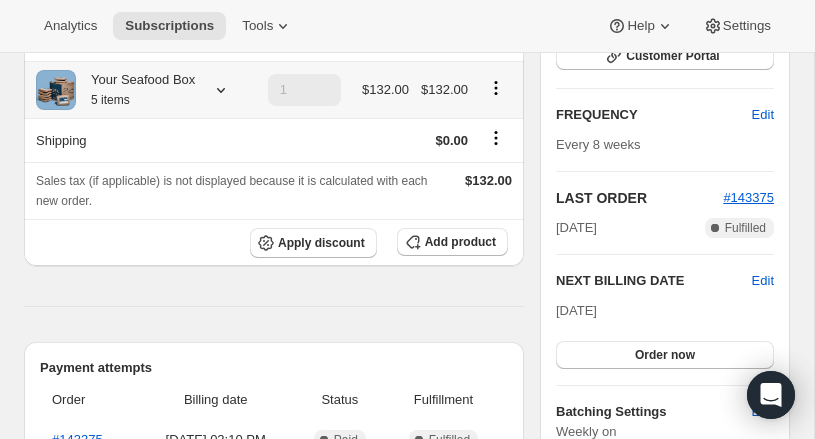 scroll, scrollTop: 396, scrollLeft: 0, axis: vertical 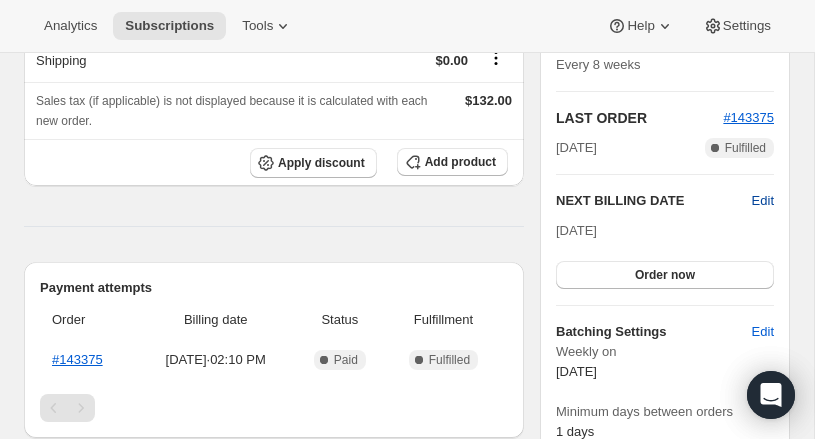 click on "Edit" at bounding box center (763, 201) 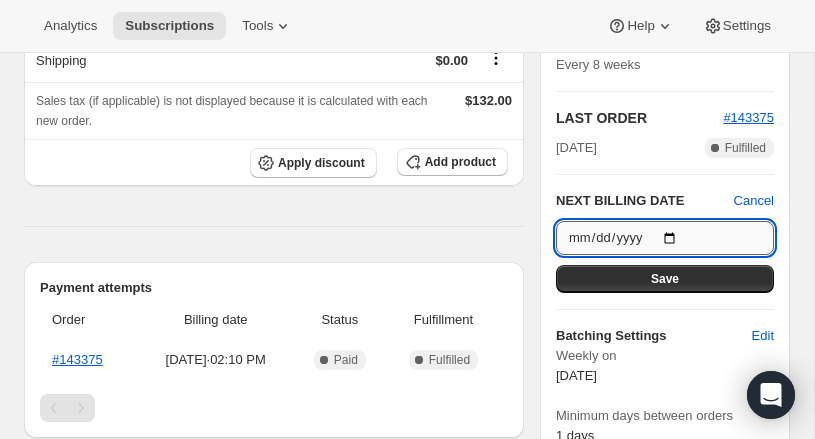 click on "2025-07-18" at bounding box center (665, 238) 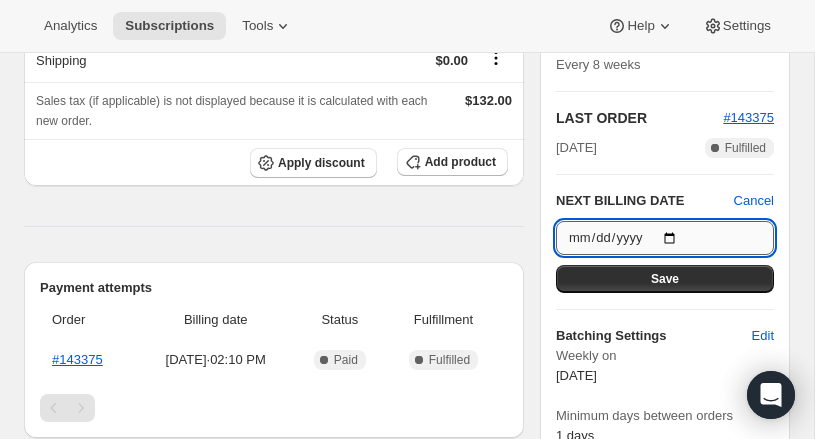 type on "2025-07-25" 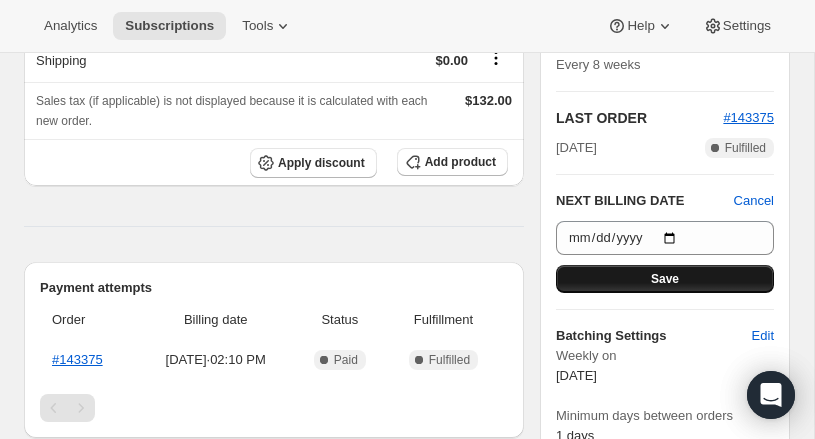 click on "Save" at bounding box center [665, 279] 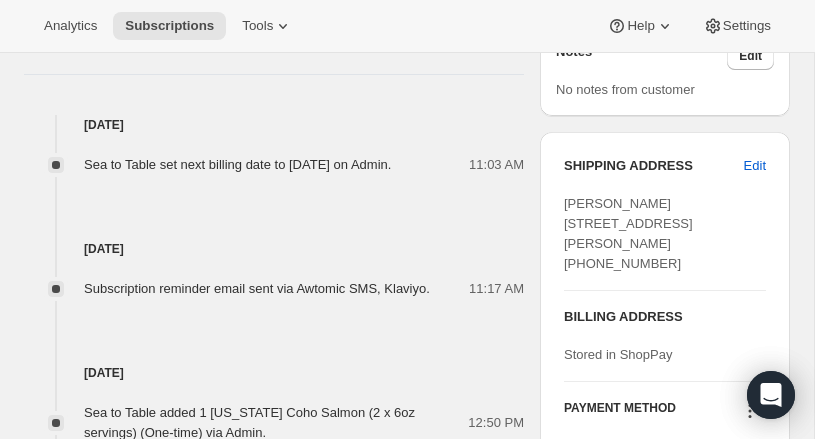 scroll, scrollTop: 969, scrollLeft: 0, axis: vertical 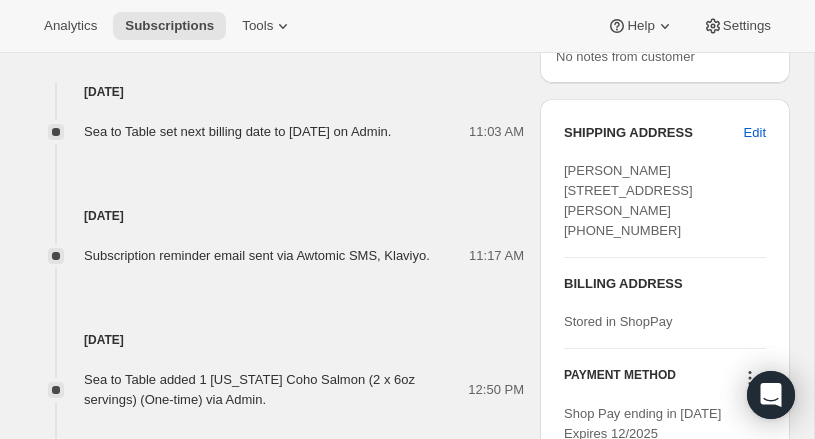 copy on "Melissa Casey
157 Oak Hampton Trail West
Ingram TX, 78025
United States
+12108601242" 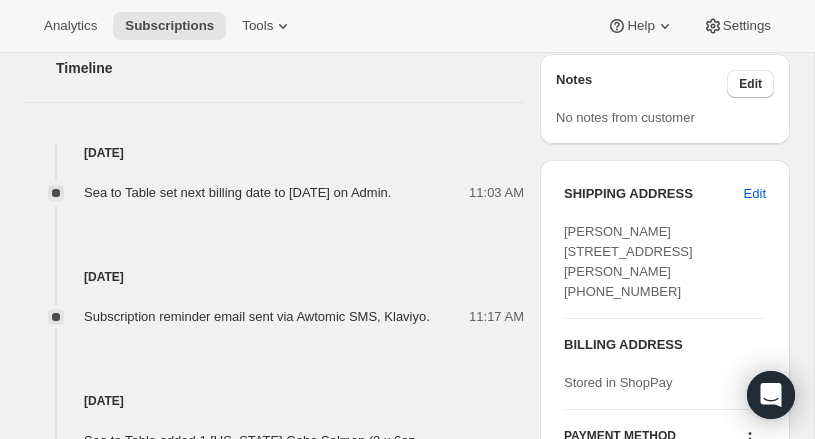 scroll, scrollTop: 937, scrollLeft: 0, axis: vertical 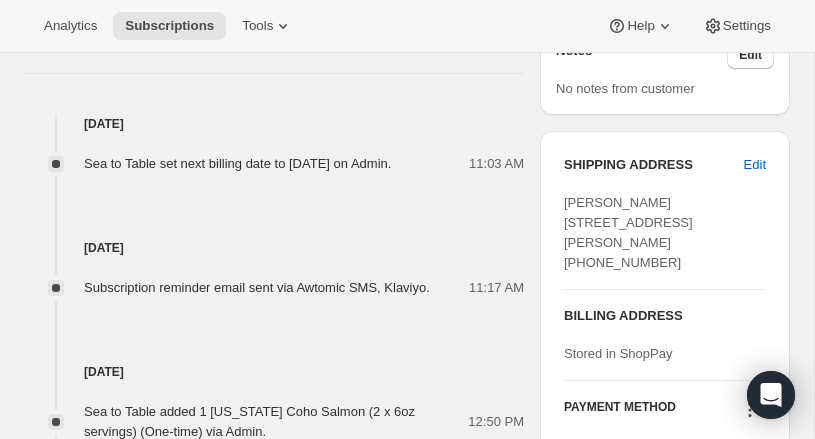 copy on "Melissa Casey
157 Oak Hampton Trail West
Ingram TX, 78025
United States
+12108601242" 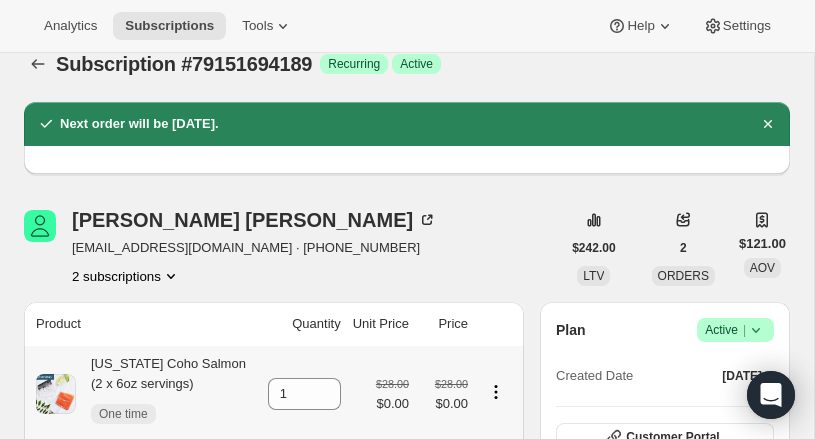scroll, scrollTop: 0, scrollLeft: 0, axis: both 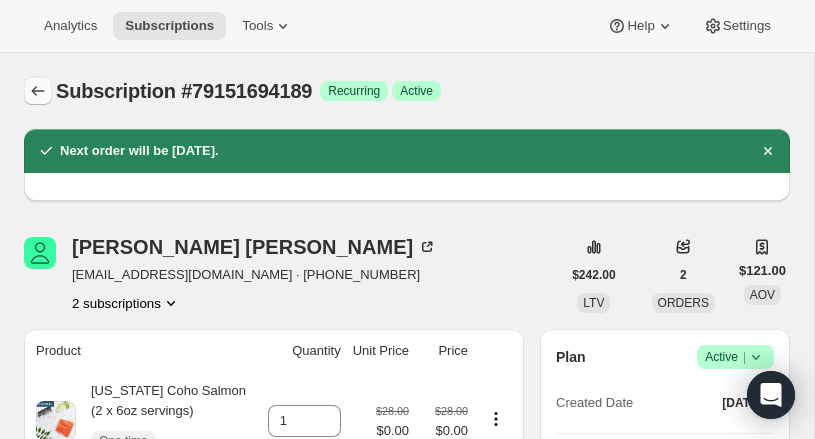 click 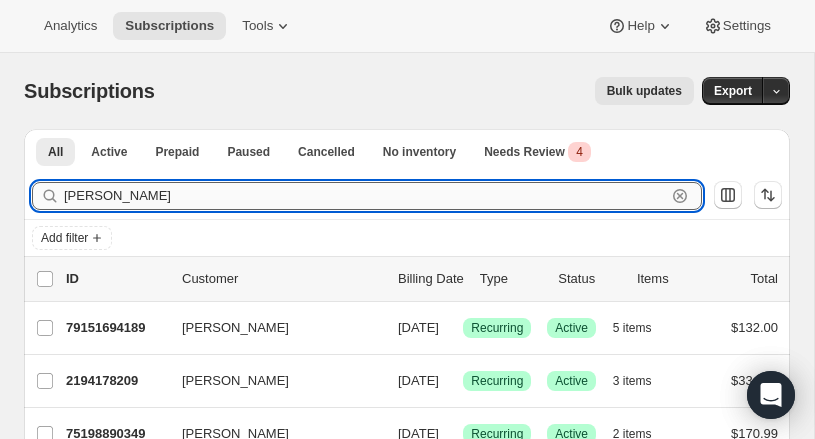 click on "Casey" at bounding box center (365, 196) 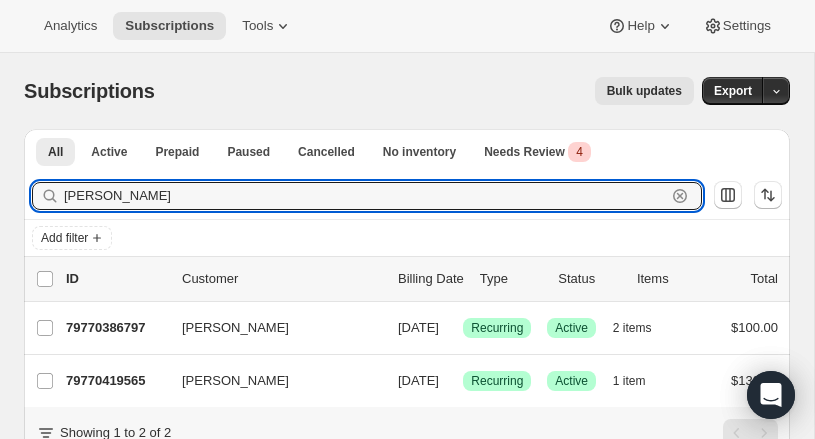 scroll, scrollTop: 150, scrollLeft: 0, axis: vertical 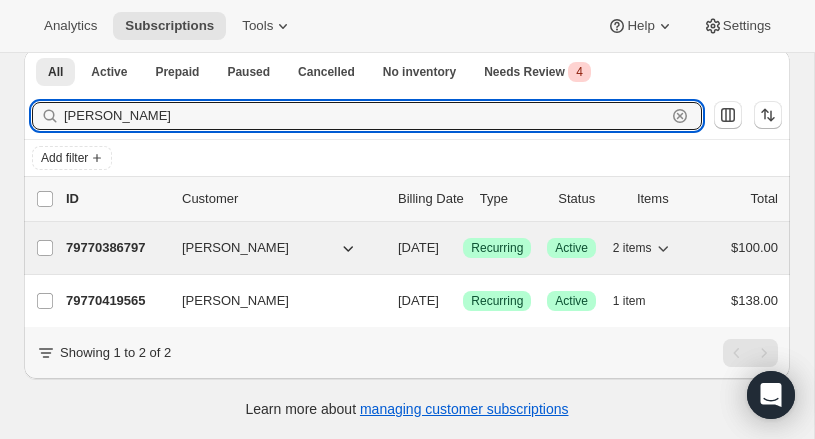 type on "Judy Vega" 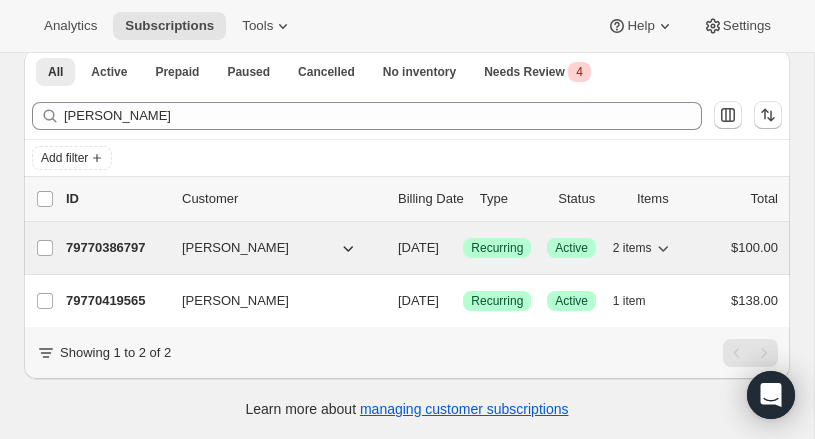 click on "79770386797" at bounding box center (116, 248) 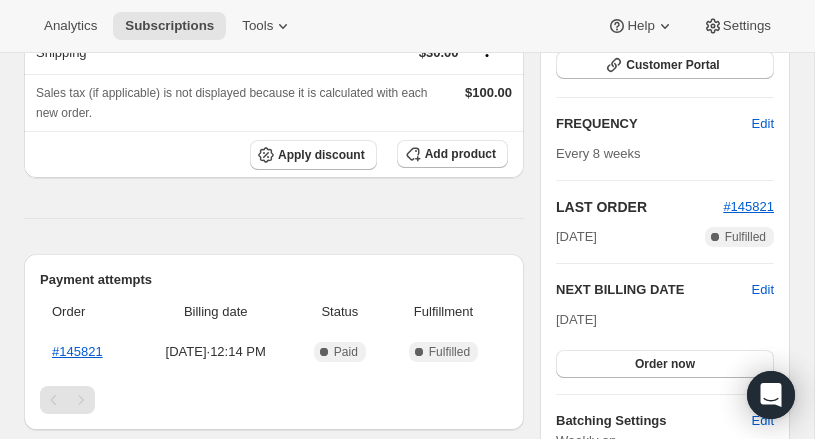 scroll, scrollTop: 225, scrollLeft: 0, axis: vertical 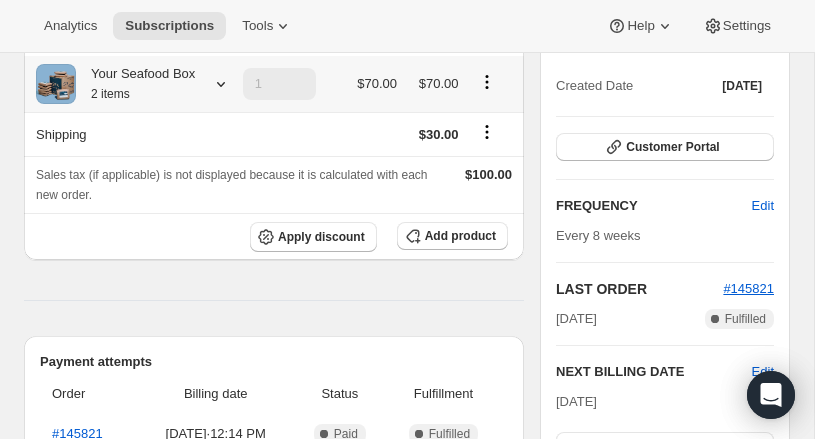 click 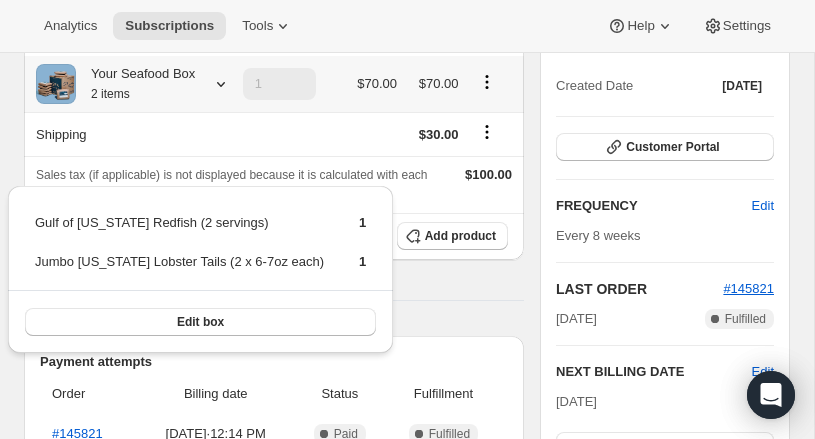 click 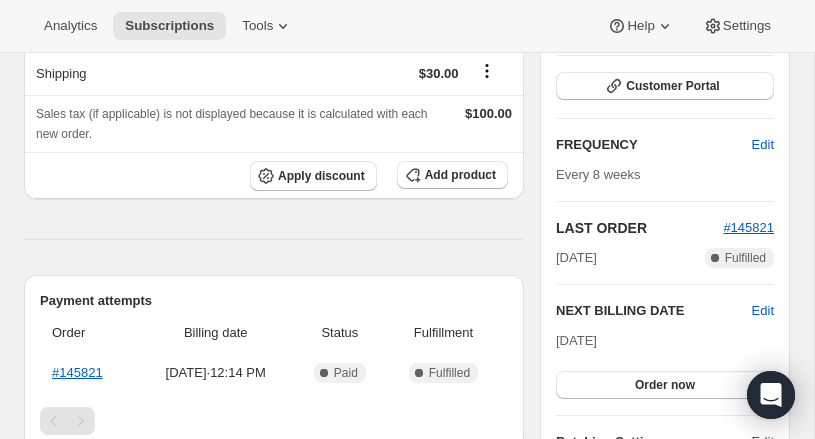 scroll, scrollTop: 273, scrollLeft: 0, axis: vertical 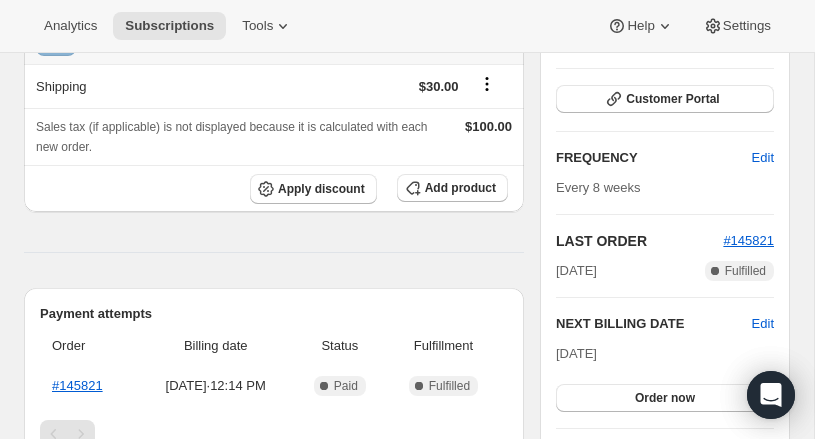 click 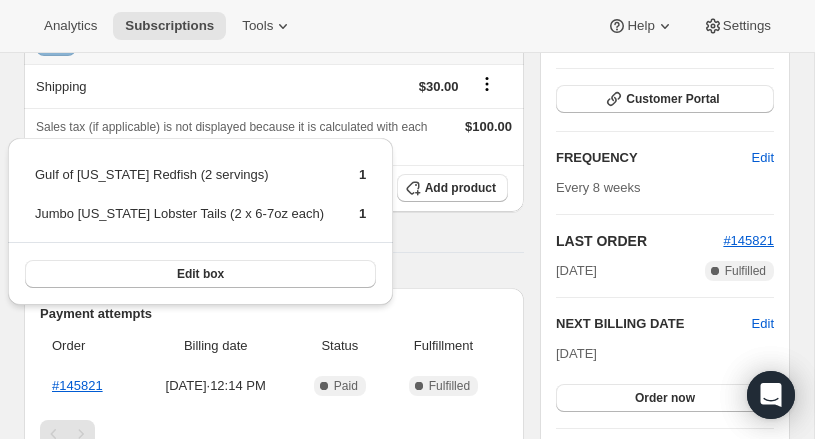 click 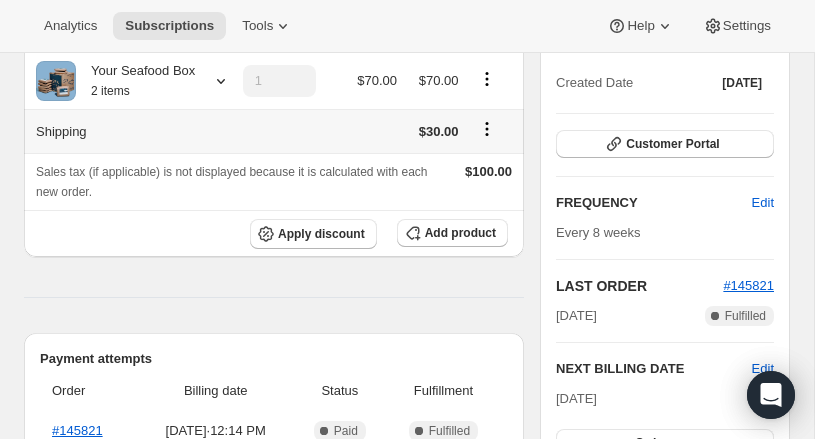 scroll, scrollTop: 225, scrollLeft: 0, axis: vertical 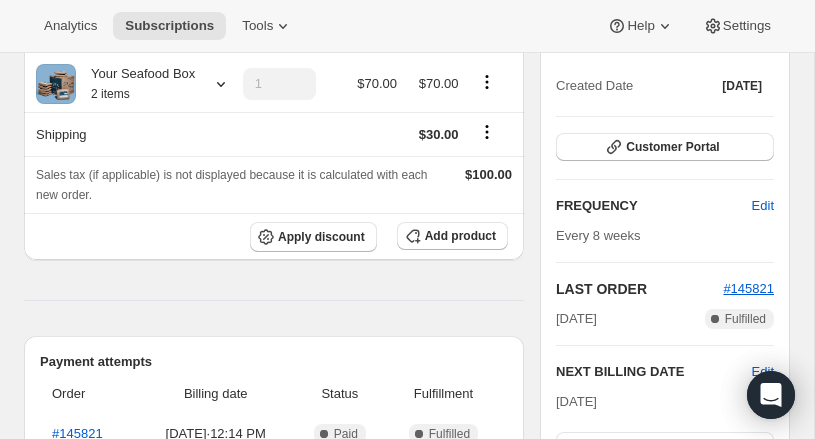 click 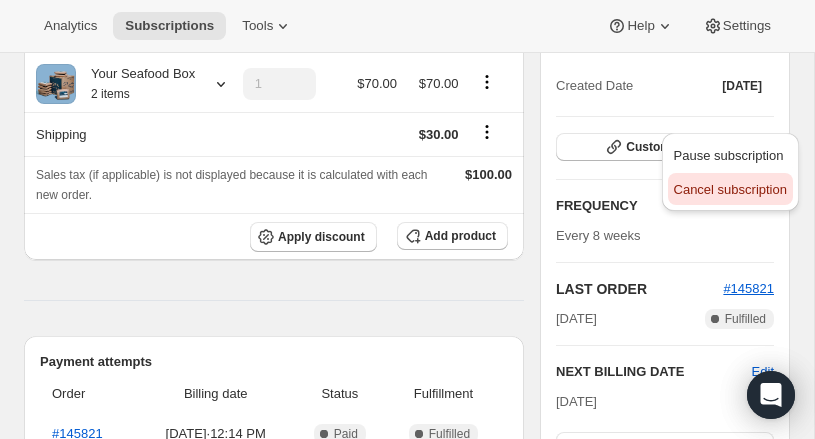 click on "Cancel subscription" at bounding box center [730, 189] 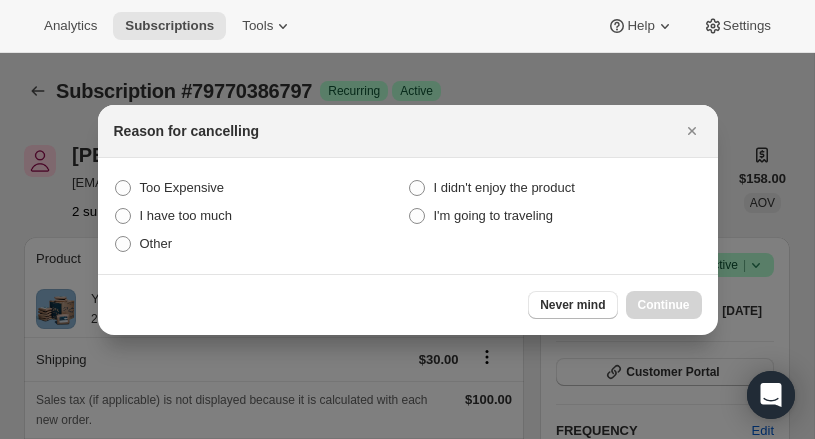 scroll, scrollTop: 0, scrollLeft: 0, axis: both 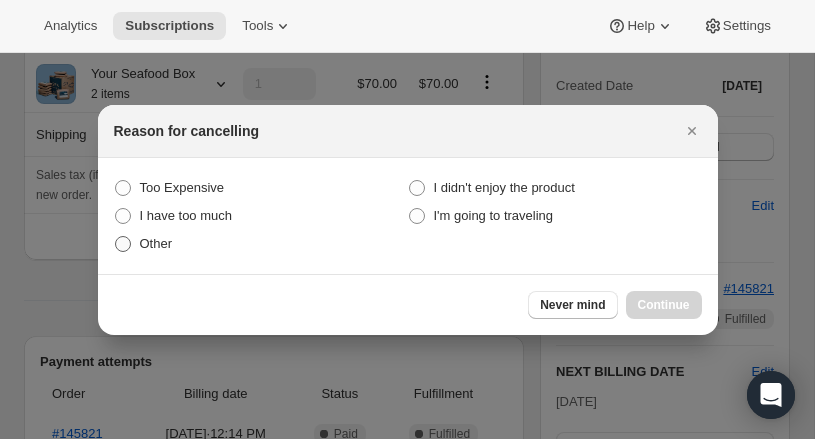 click at bounding box center (123, 244) 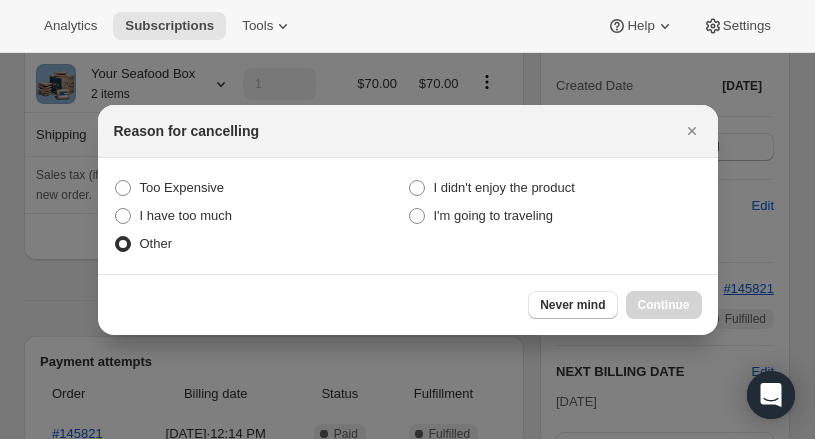 radio on "true" 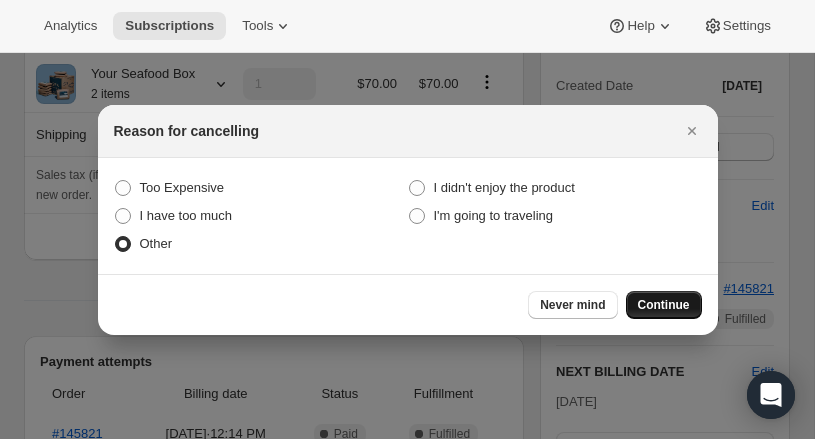 click on "Continue" at bounding box center (664, 305) 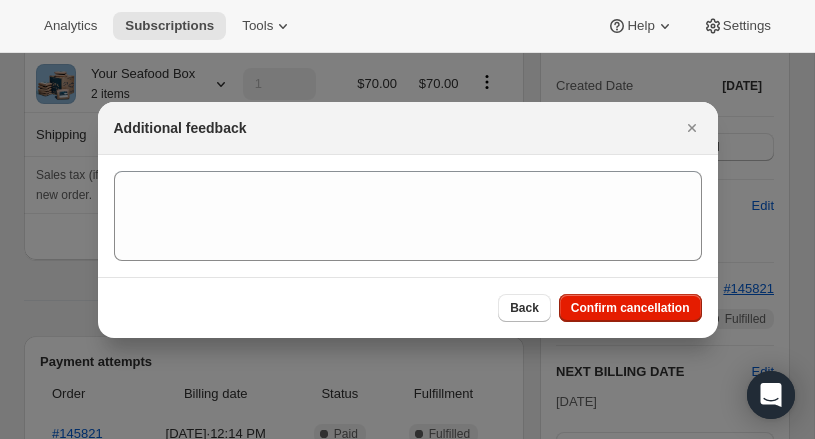 click at bounding box center [408, 216] 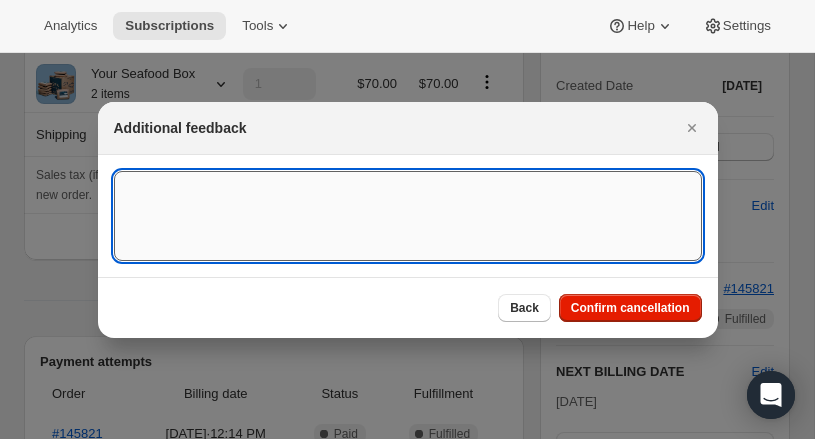 click at bounding box center (408, 216) 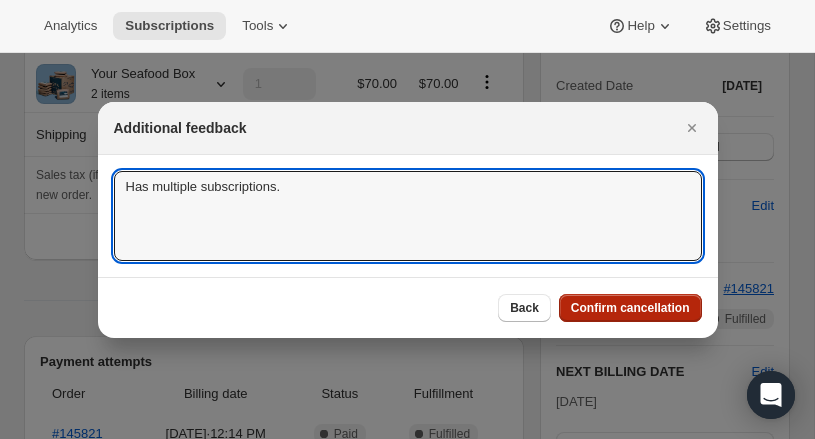 type on "Has multiple subscriptions." 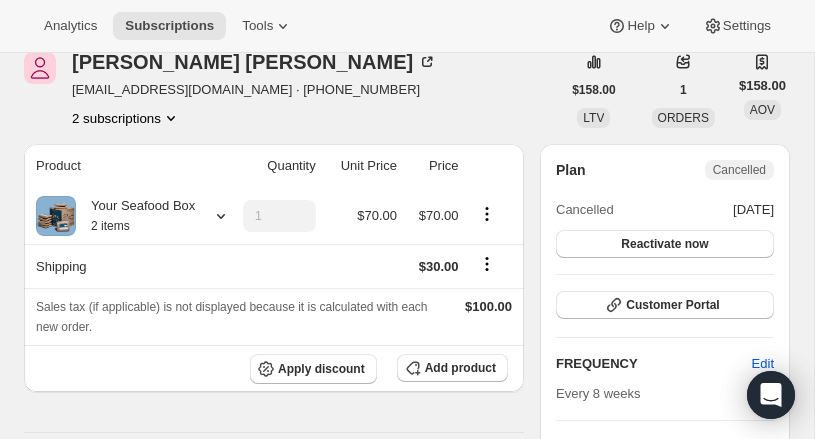 scroll, scrollTop: 184, scrollLeft: 0, axis: vertical 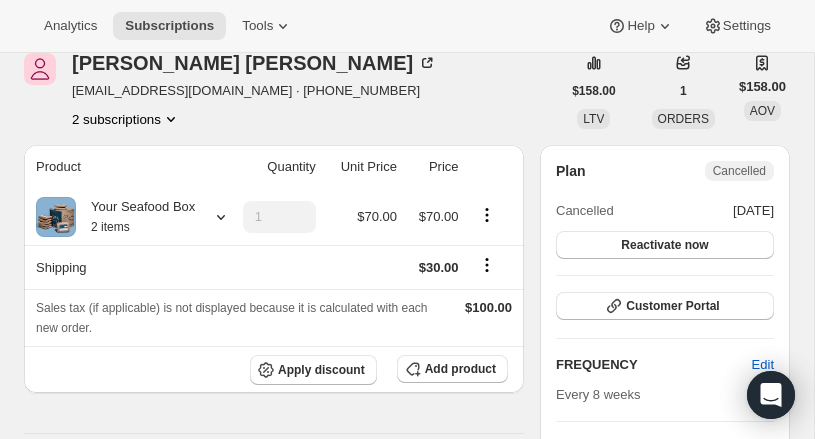 click on "2 subscriptions" at bounding box center (126, 119) 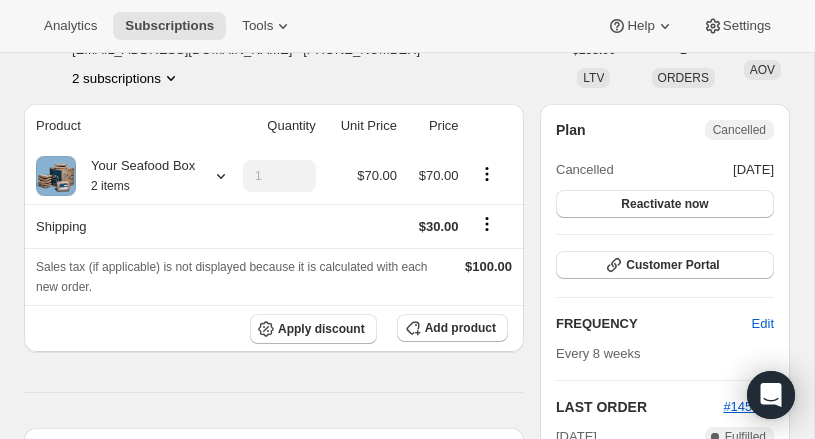 scroll, scrollTop: 116, scrollLeft: 0, axis: vertical 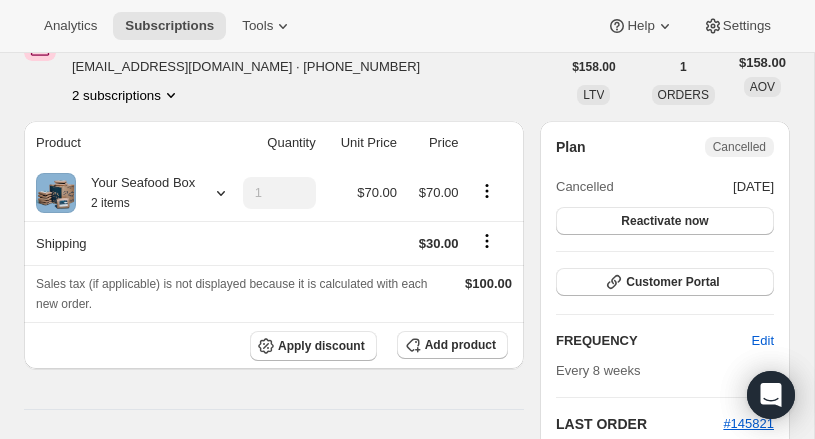 click on "2 subscriptions" at bounding box center (126, 95) 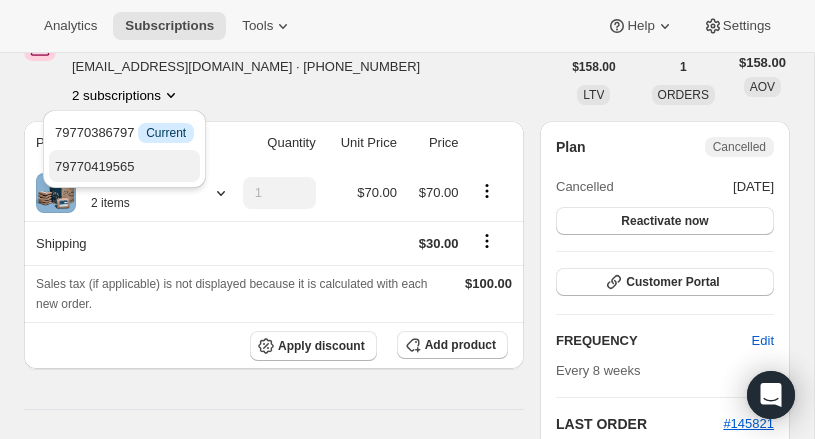 click on "79770419565" at bounding box center (95, 166) 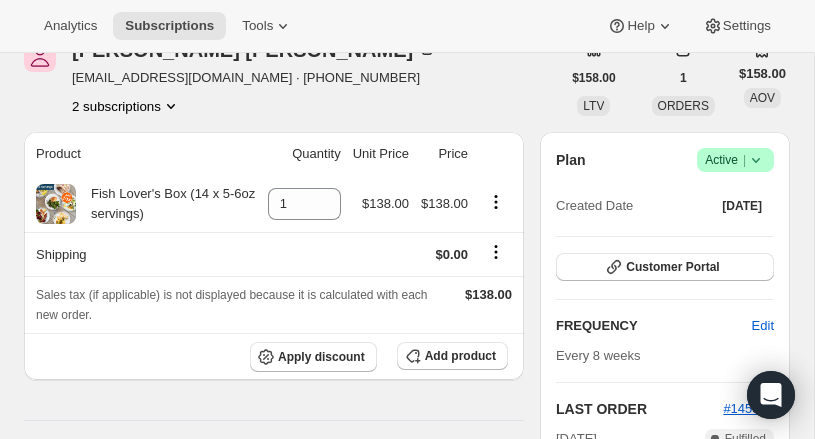 scroll, scrollTop: 46, scrollLeft: 0, axis: vertical 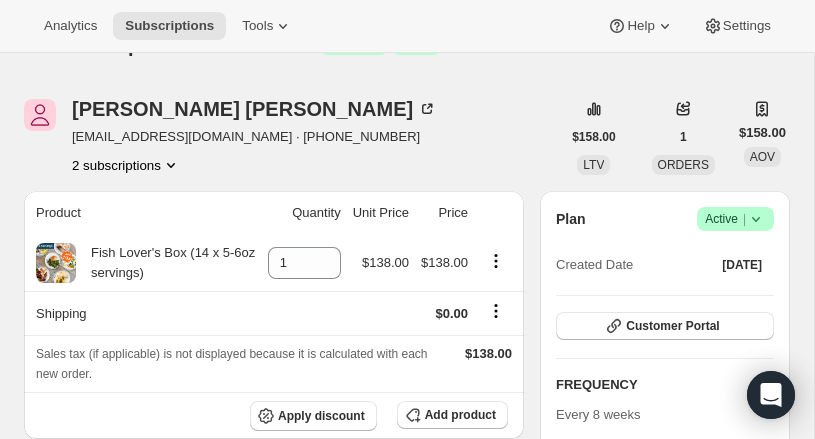 click 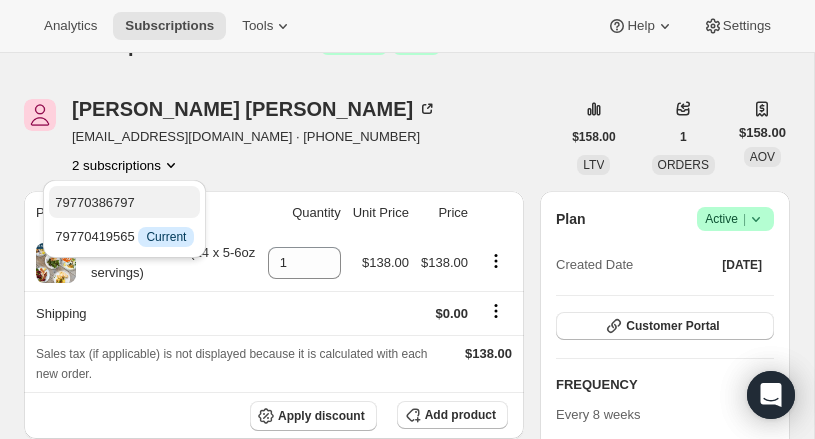 click on "79770386797" at bounding box center [95, 202] 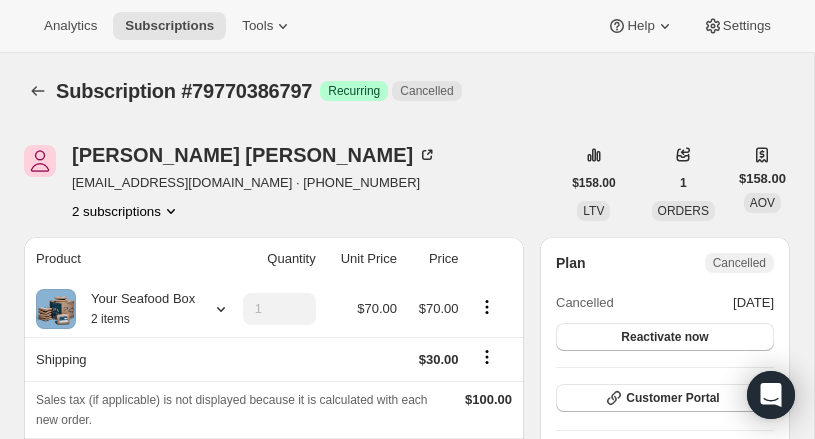 scroll, scrollTop: 0, scrollLeft: 0, axis: both 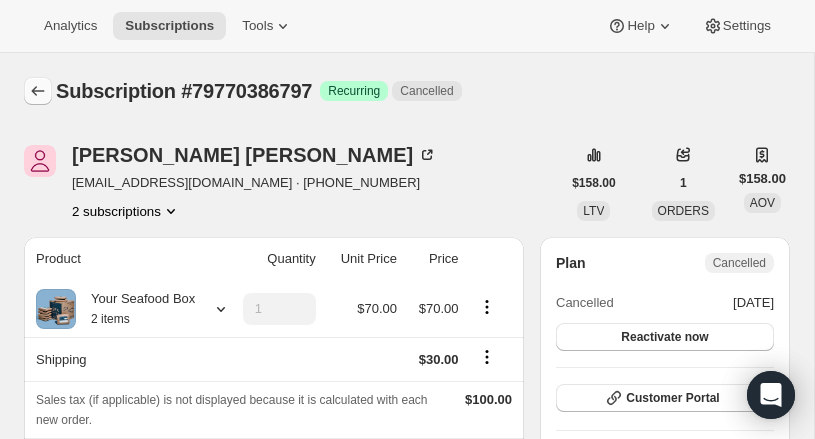 click 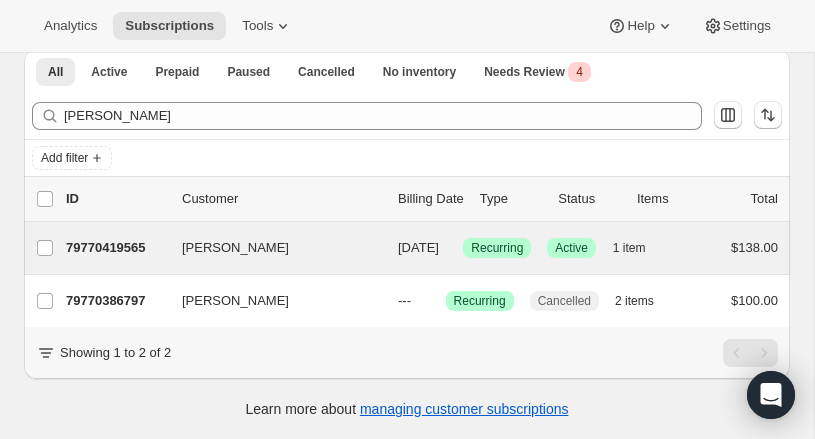 scroll, scrollTop: 108, scrollLeft: 0, axis: vertical 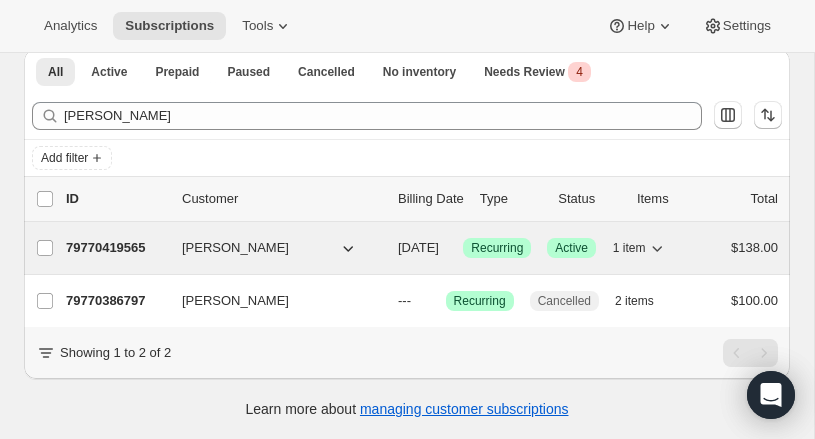 click on "79770419565" at bounding box center [116, 248] 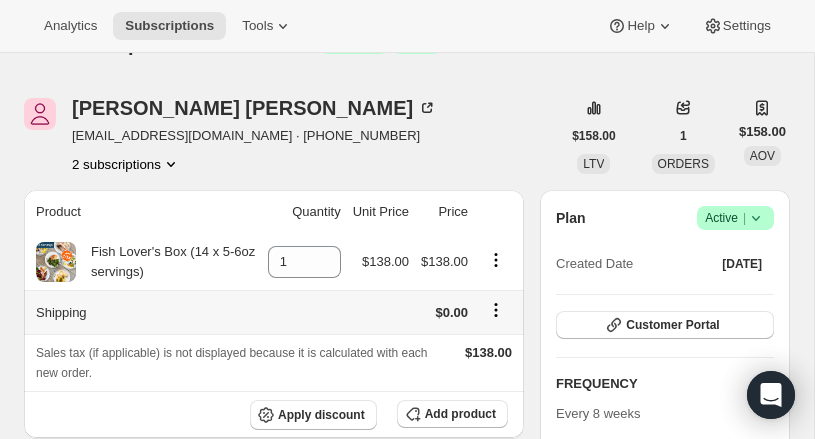 scroll, scrollTop: 0, scrollLeft: 0, axis: both 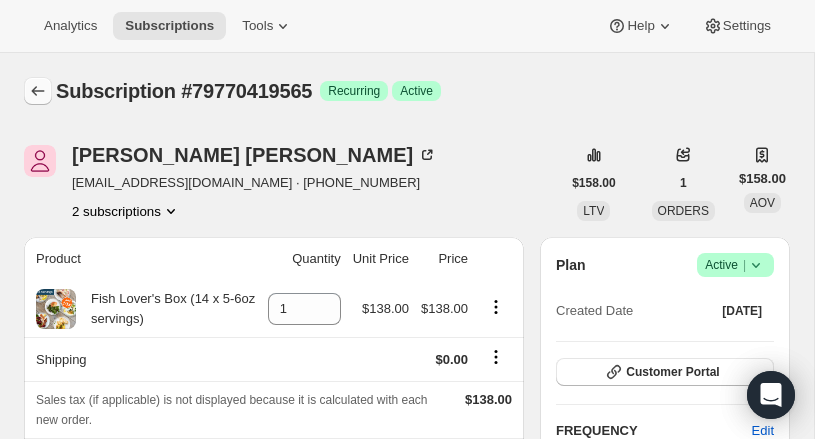 click 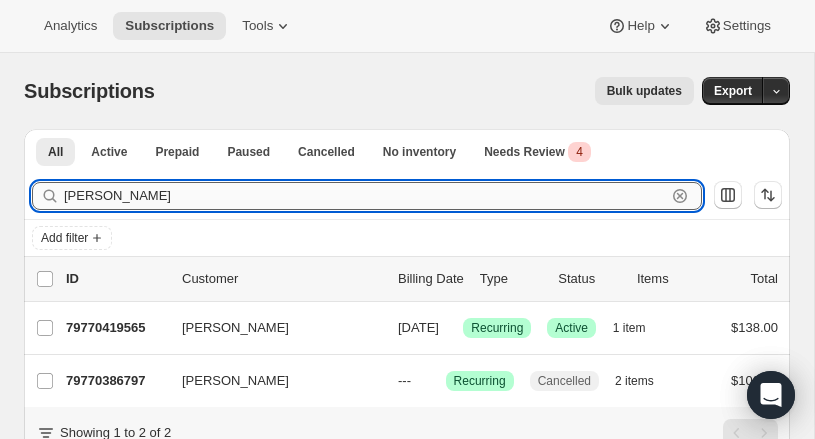 click on "[PERSON_NAME]" at bounding box center [365, 196] 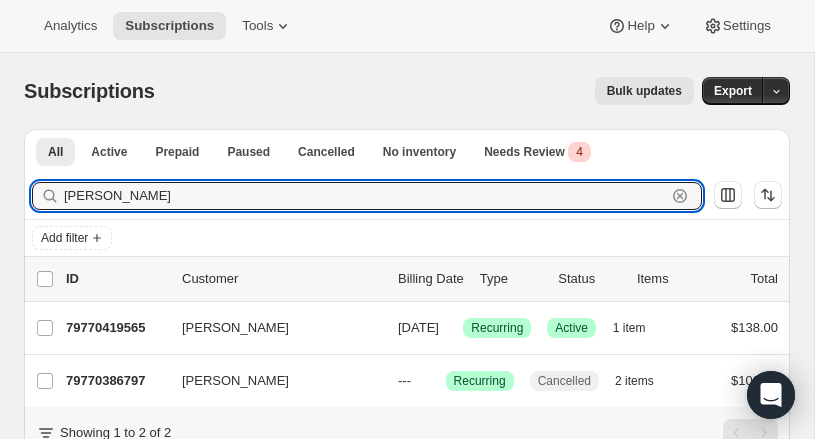 drag, startPoint x: 159, startPoint y: 197, endPoint x: -7, endPoint y: 178, distance: 167.08382 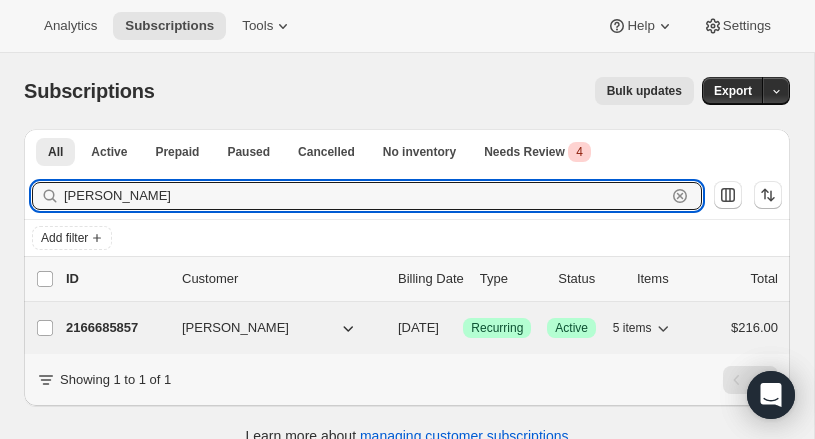 type on "Makela" 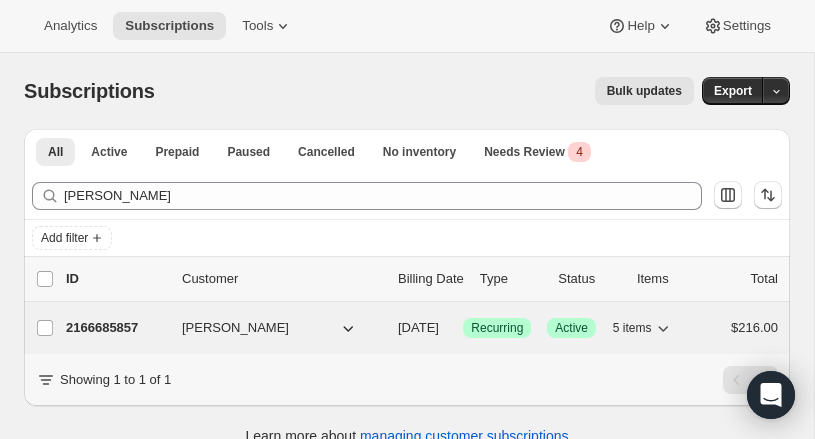 click on "2166685857" at bounding box center (116, 328) 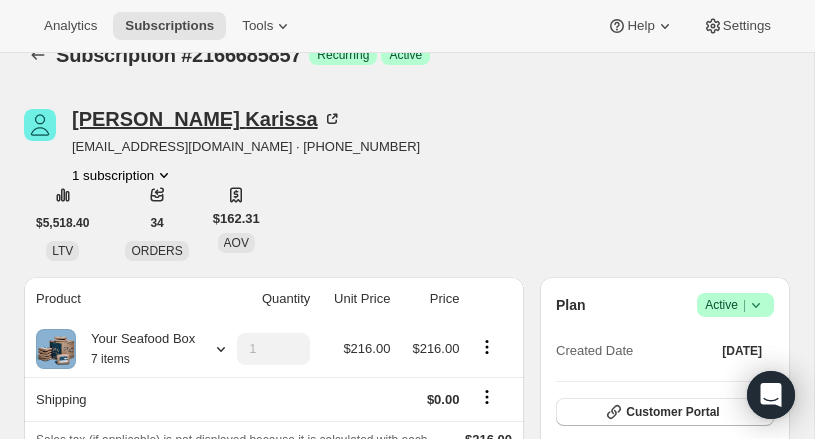 scroll, scrollTop: 0, scrollLeft: 0, axis: both 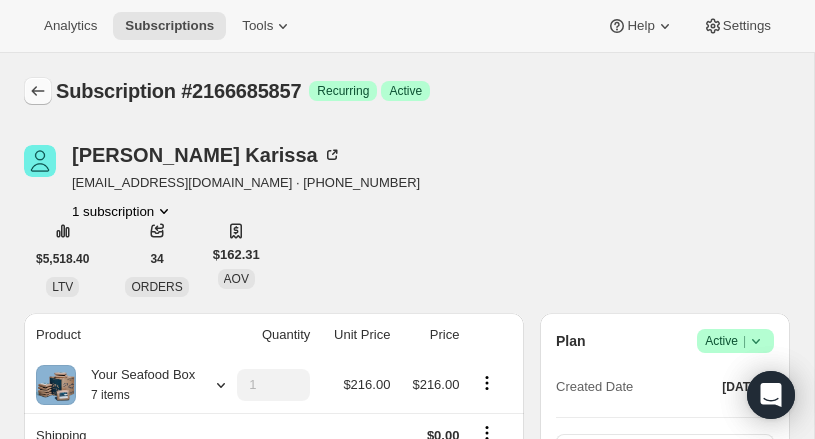 click 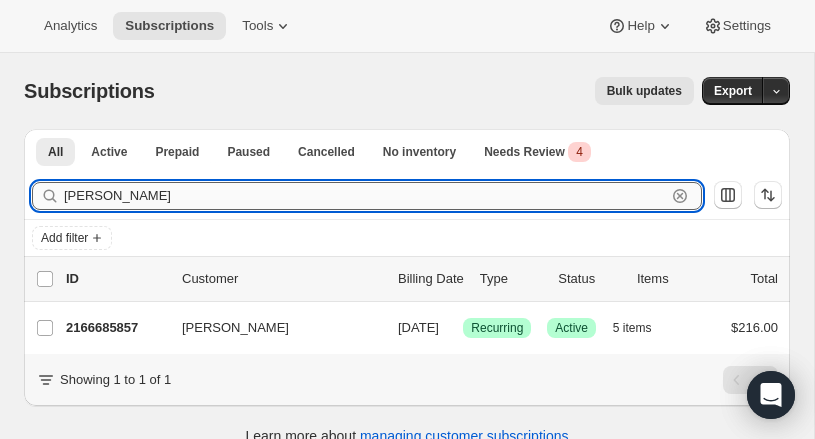 click on "Makela" at bounding box center (365, 196) 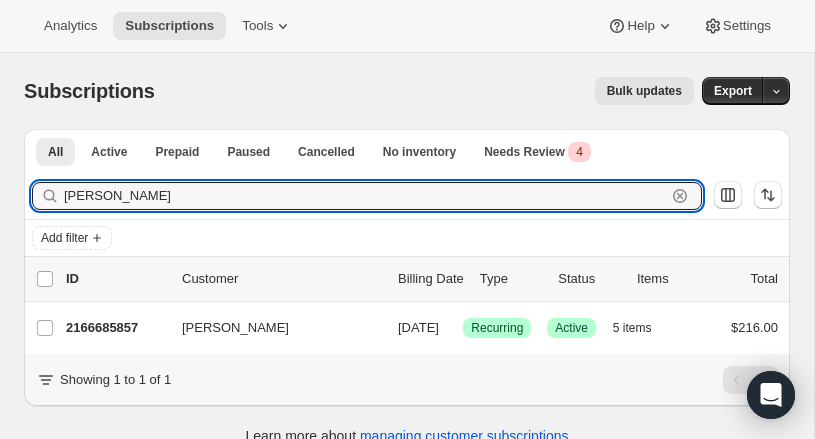 drag, startPoint x: 279, startPoint y: 198, endPoint x: 107, endPoint y: 180, distance: 172.9393 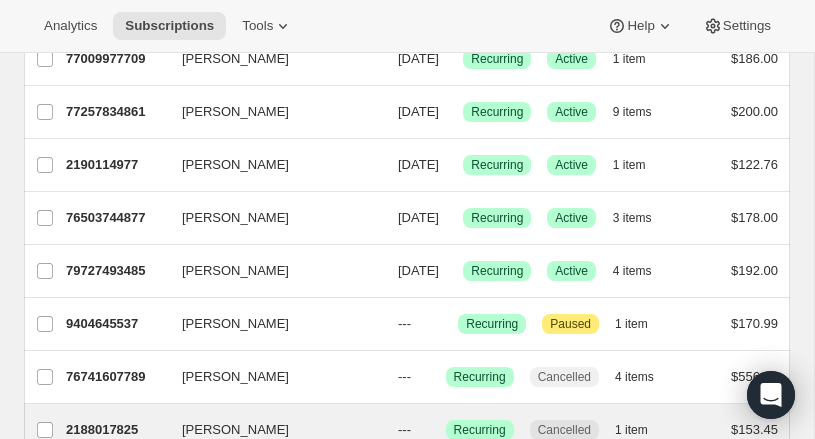 scroll, scrollTop: 0, scrollLeft: 0, axis: both 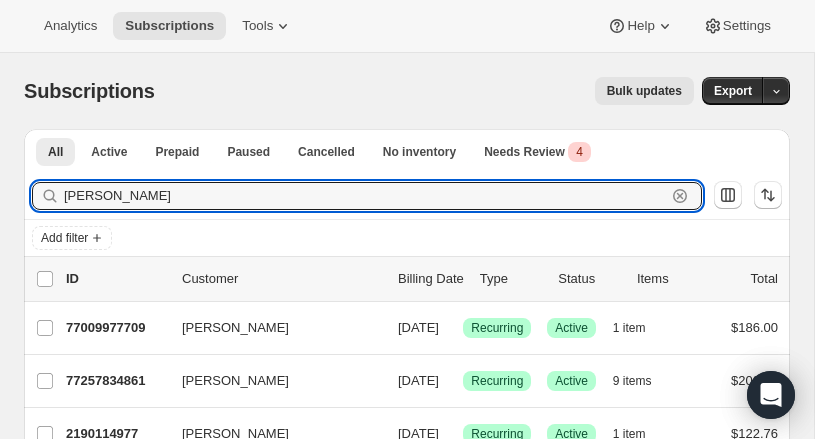 drag, startPoint x: 231, startPoint y: 198, endPoint x: 9, endPoint y: 197, distance: 222.00226 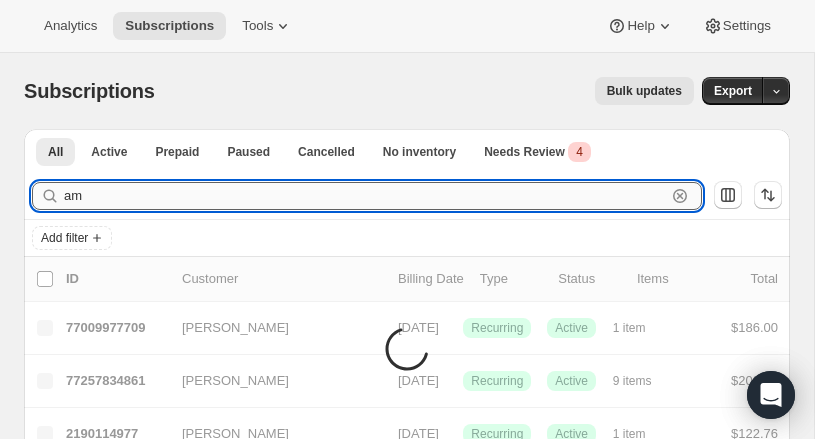 type on "a" 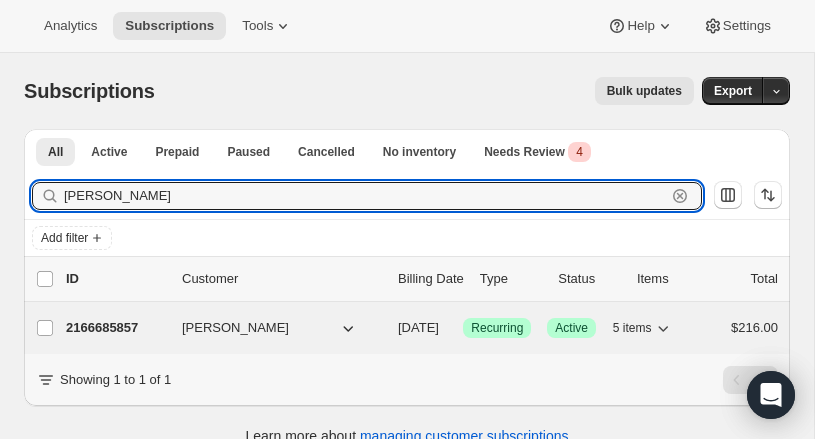 type on "makela" 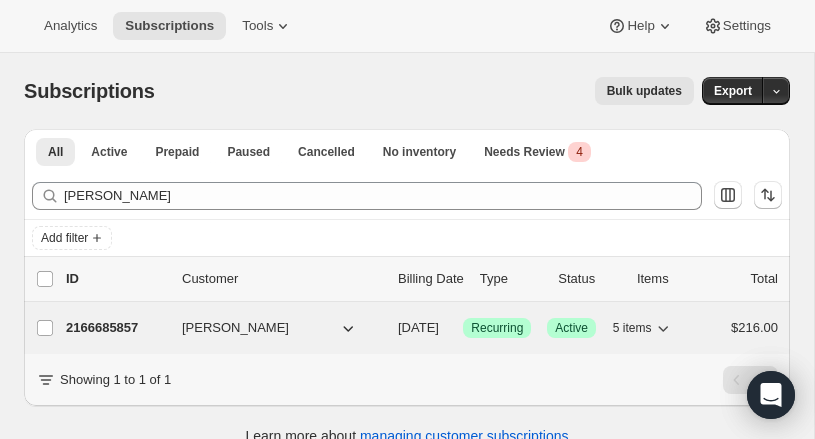 click on "2166685857" at bounding box center (116, 328) 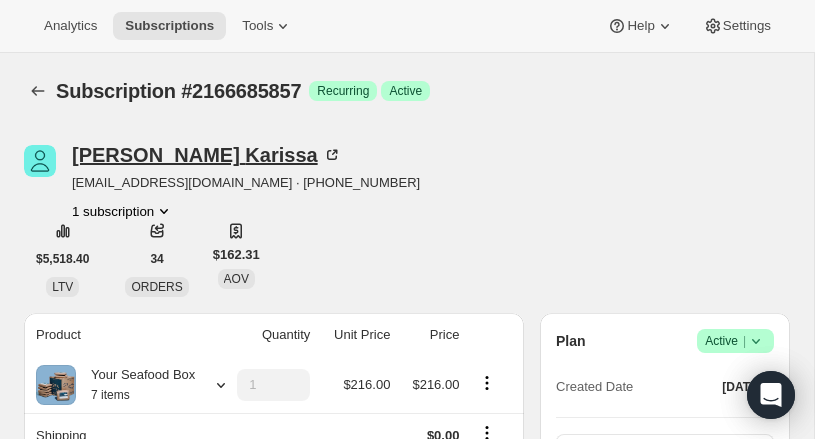 click 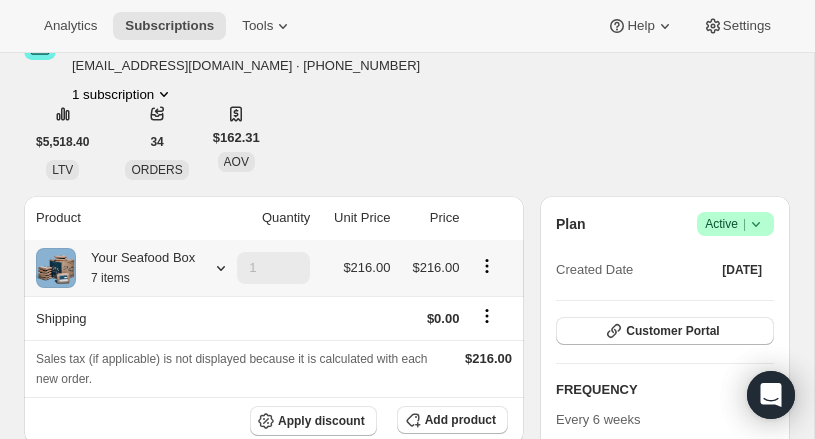 scroll, scrollTop: 119, scrollLeft: 0, axis: vertical 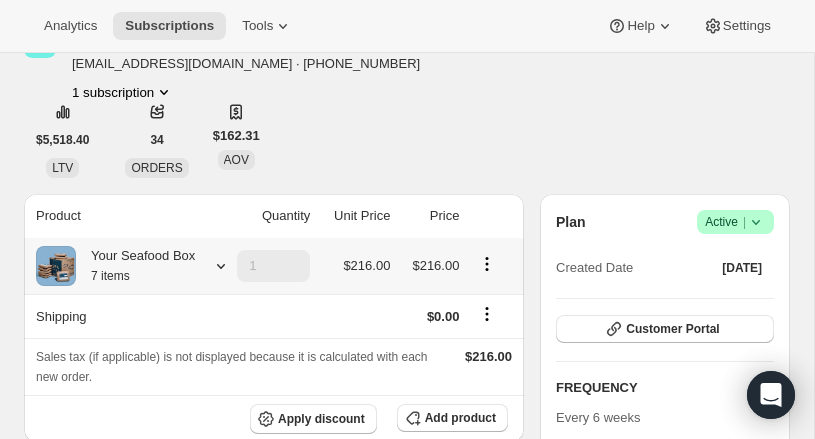 click 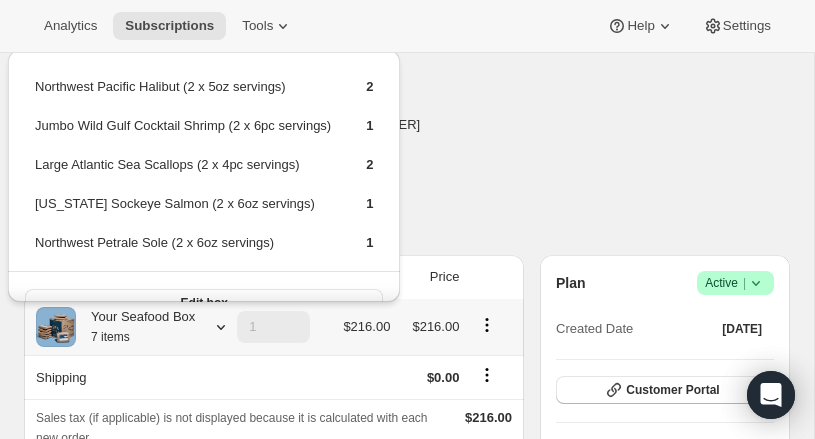scroll, scrollTop: 0, scrollLeft: 0, axis: both 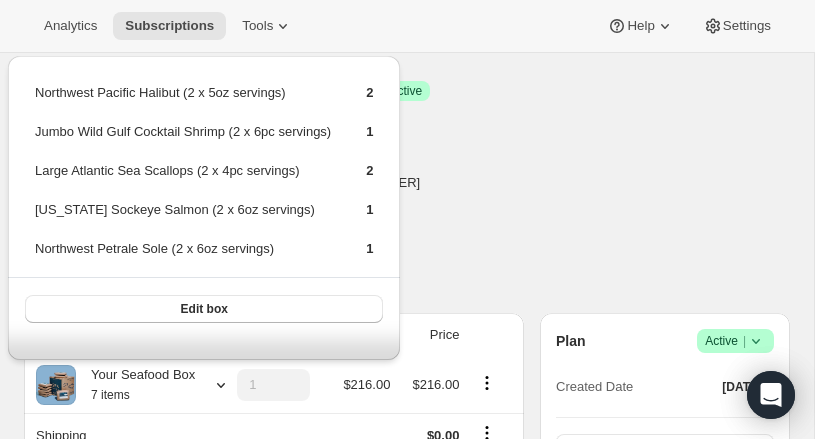 click on "Makela   Karissa makelakarissa@gmail.com · +15417979446 1 subscription $5,518.40 LTV 34 ORDERS $162.31 AOV" at bounding box center [407, 221] 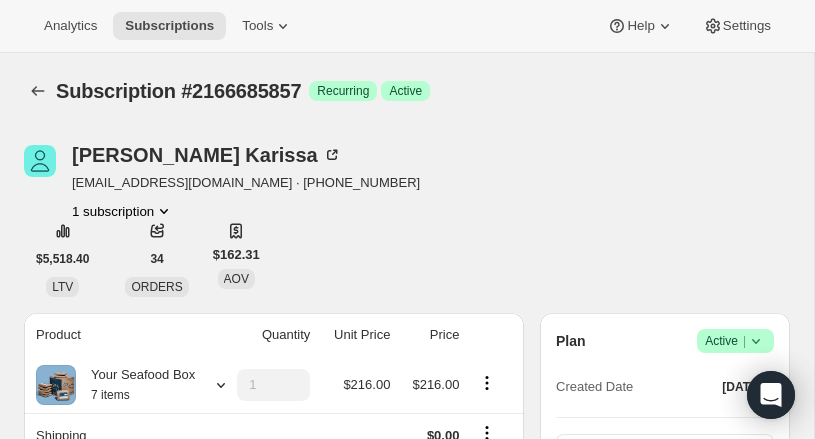 scroll, scrollTop: 0, scrollLeft: 0, axis: both 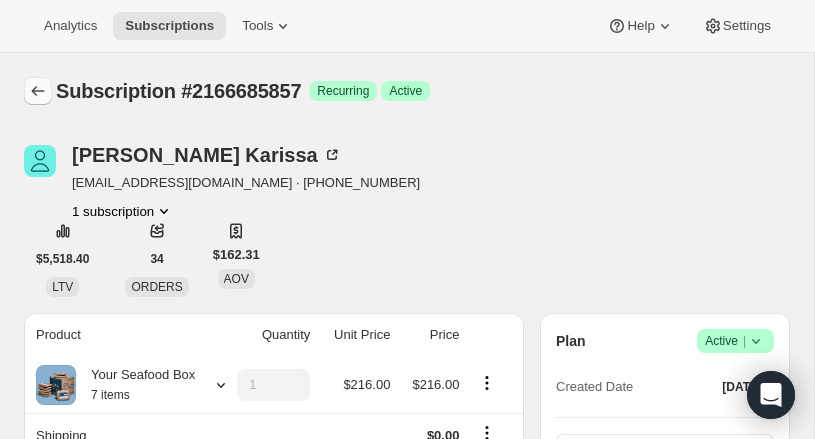 click 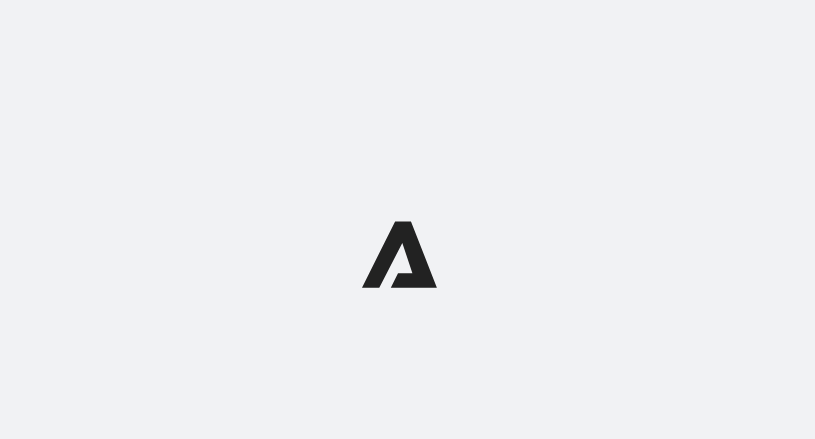 scroll, scrollTop: 0, scrollLeft: 0, axis: both 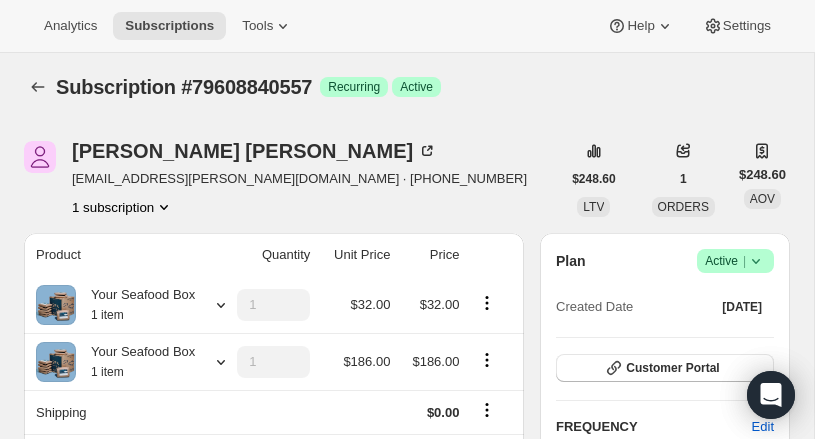 click on "Active |" at bounding box center [735, 261] 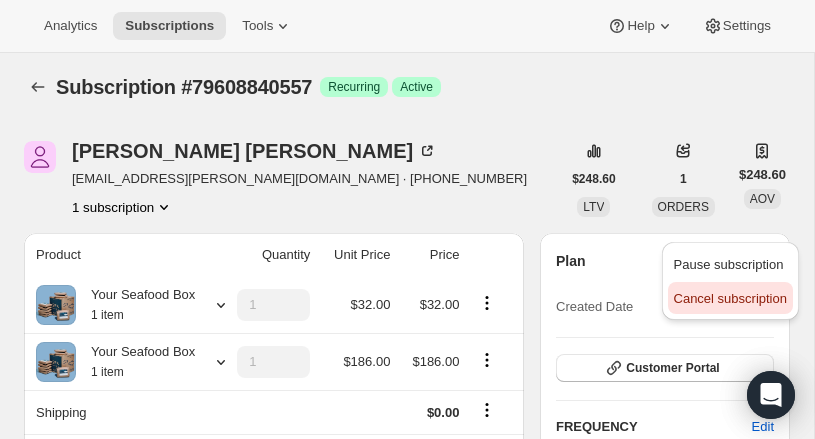 click on "Cancel subscription" at bounding box center [730, 298] 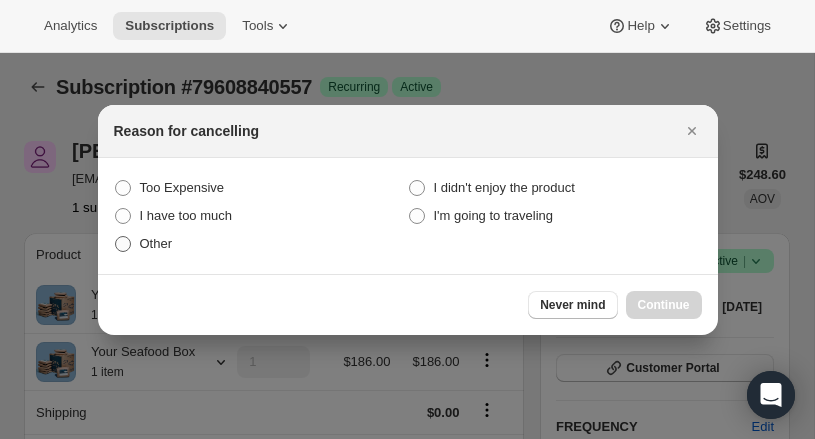 click at bounding box center [123, 244] 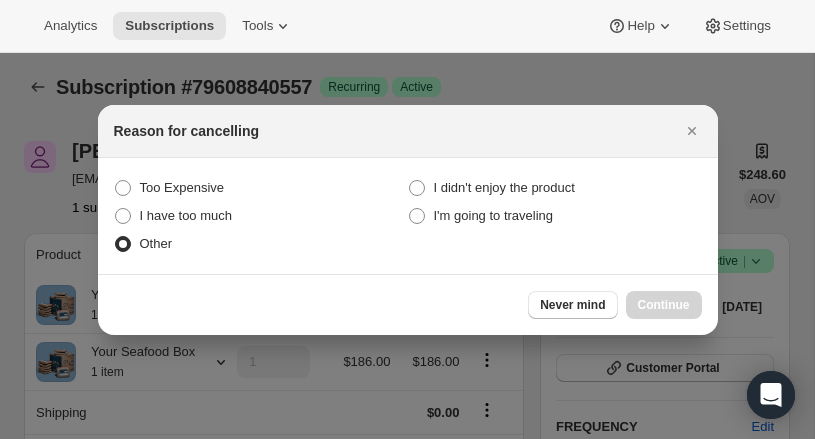 radio on "true" 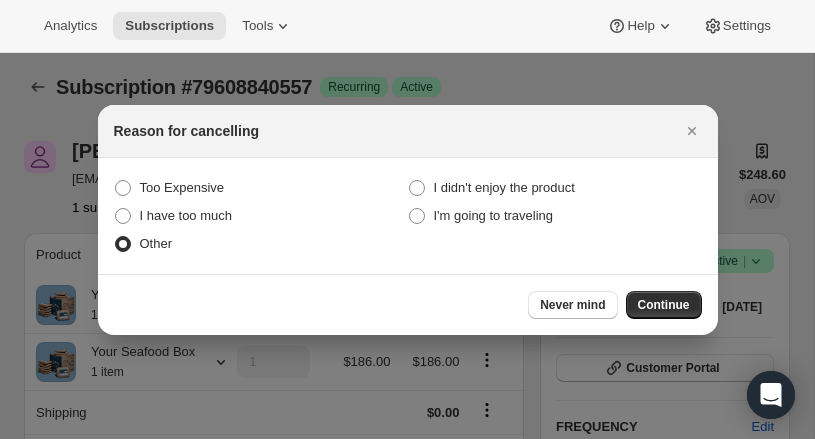 click on "Never mind Continue" at bounding box center (408, 304) 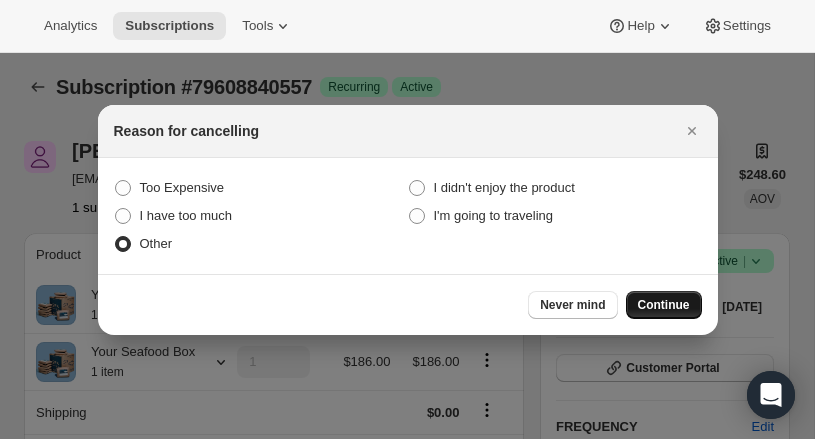 click on "Continue" at bounding box center (664, 305) 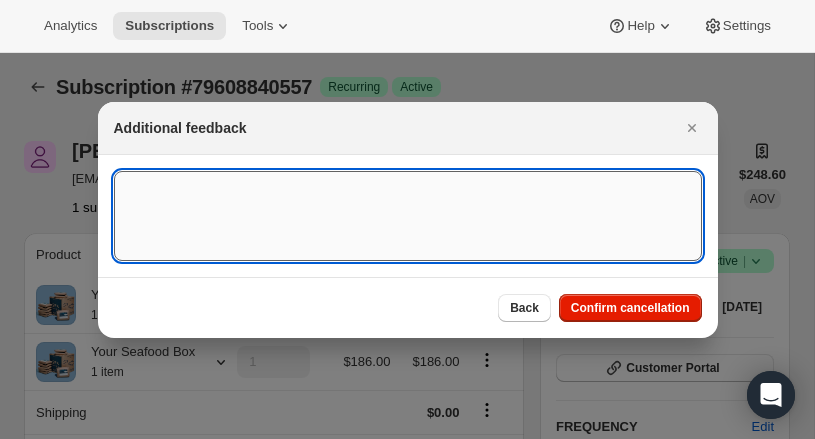 click at bounding box center [408, 216] 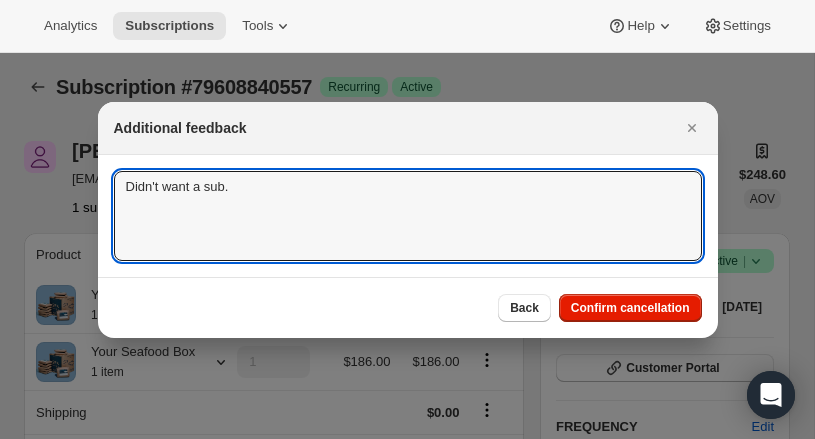 type on "Didn't want a sub." 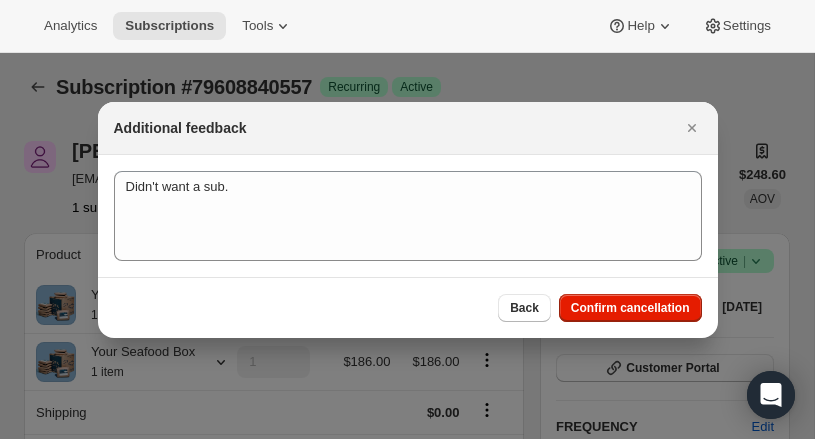 click on "Back Confirm cancellation" at bounding box center (408, 307) 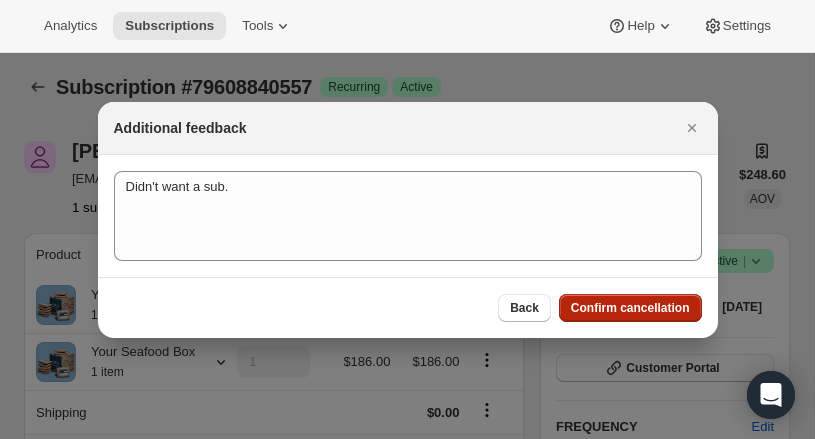 click on "Confirm cancellation" at bounding box center (630, 308) 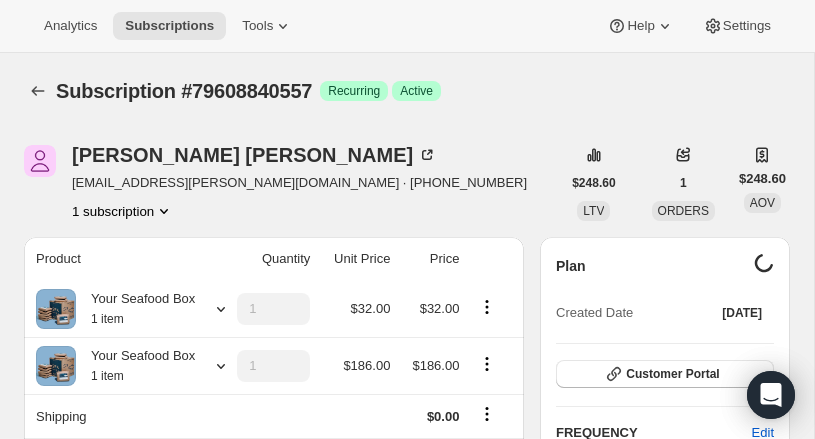 scroll, scrollTop: 4, scrollLeft: 0, axis: vertical 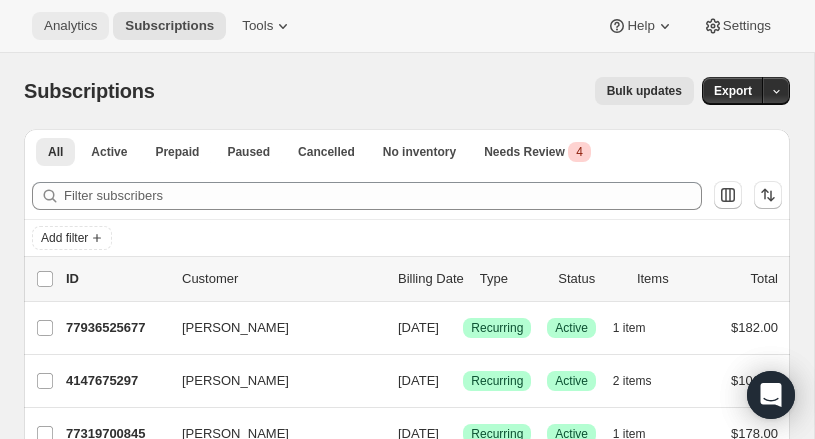 click on "Analytics" at bounding box center [70, 26] 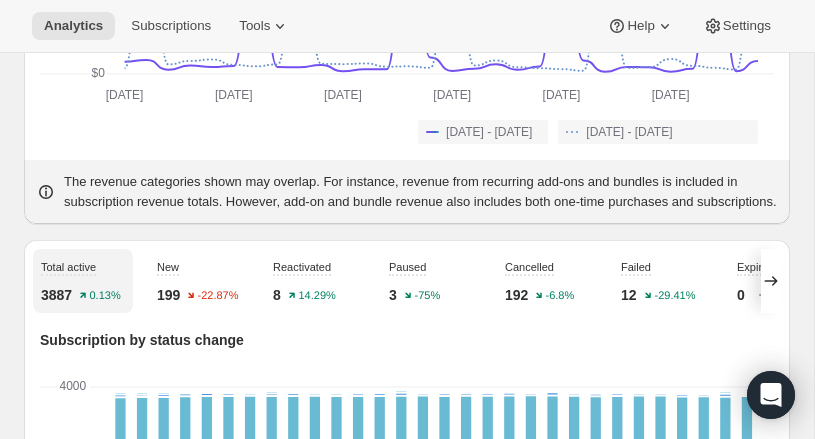 scroll, scrollTop: 0, scrollLeft: 0, axis: both 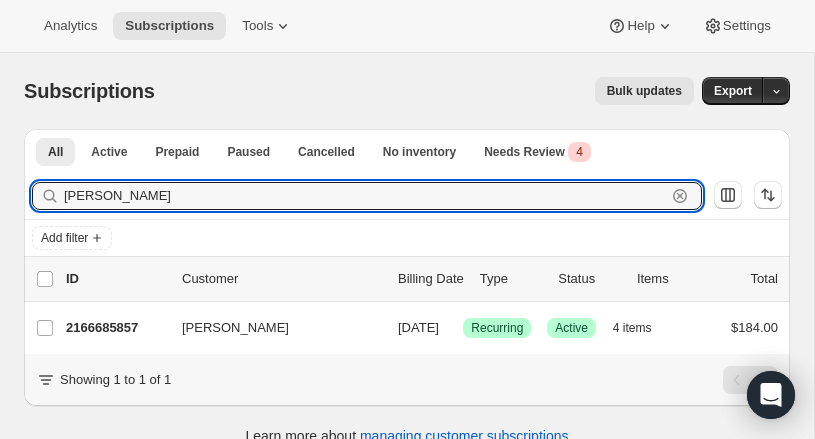 drag, startPoint x: 160, startPoint y: 191, endPoint x: 1, endPoint y: 203, distance: 159.4522 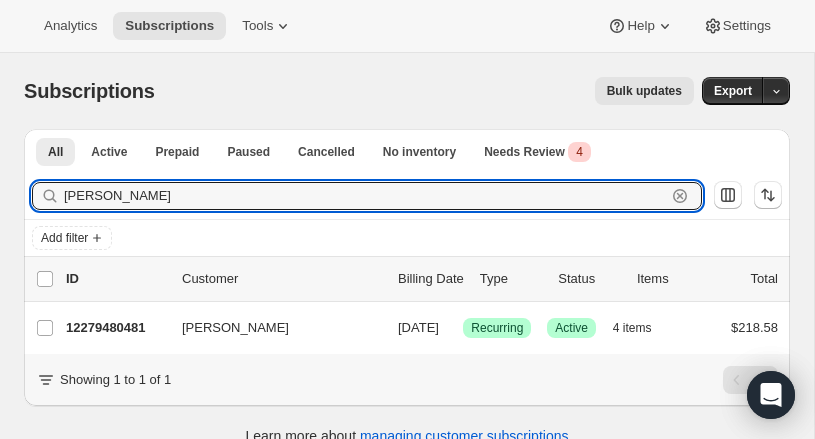 scroll, scrollTop: 27, scrollLeft: 0, axis: vertical 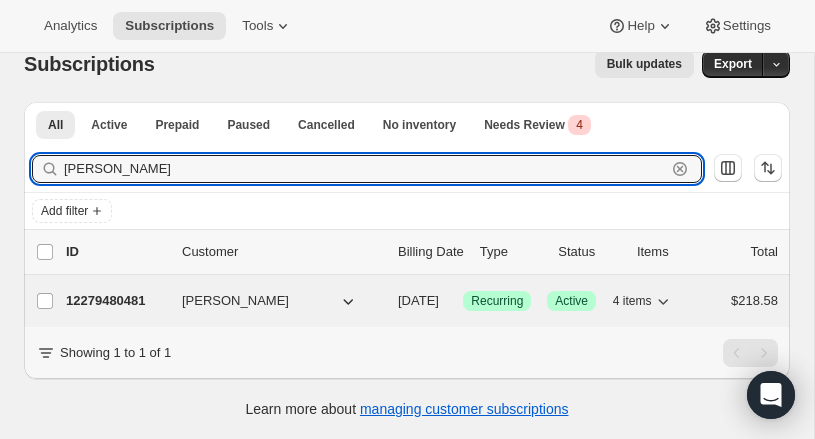 type on "[PERSON_NAME]" 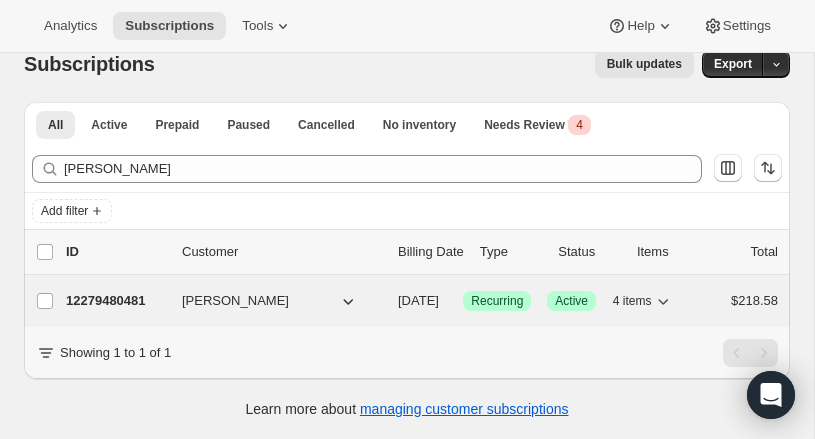 click on "12279480481" at bounding box center [116, 301] 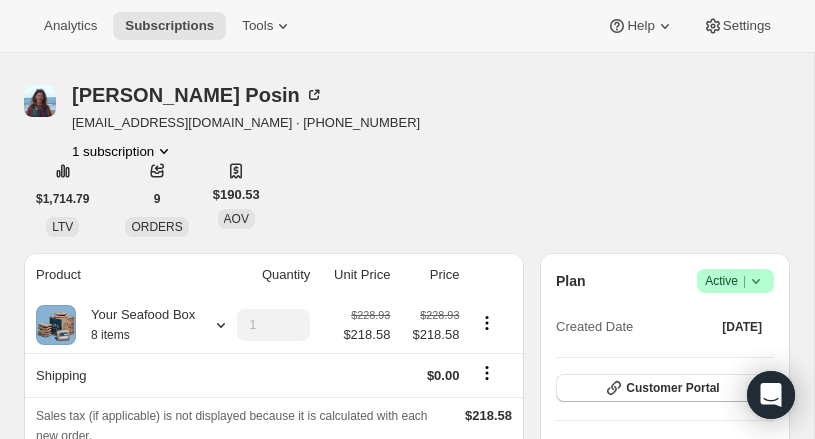scroll, scrollTop: 0, scrollLeft: 0, axis: both 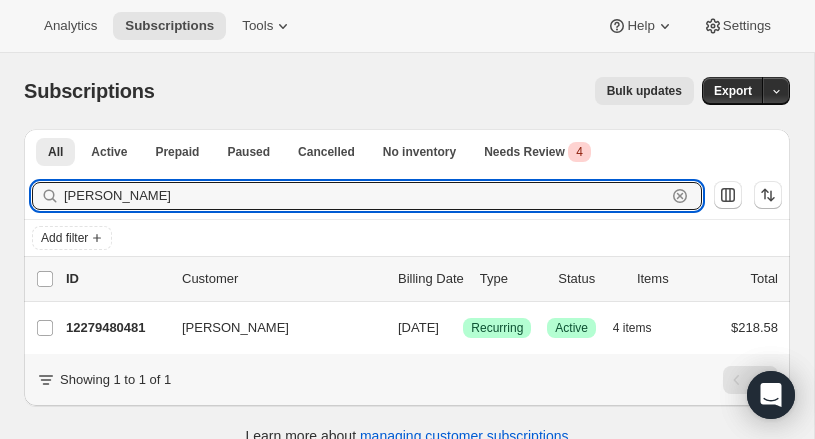 drag, startPoint x: 146, startPoint y: 188, endPoint x: 7, endPoint y: 198, distance: 139.35925 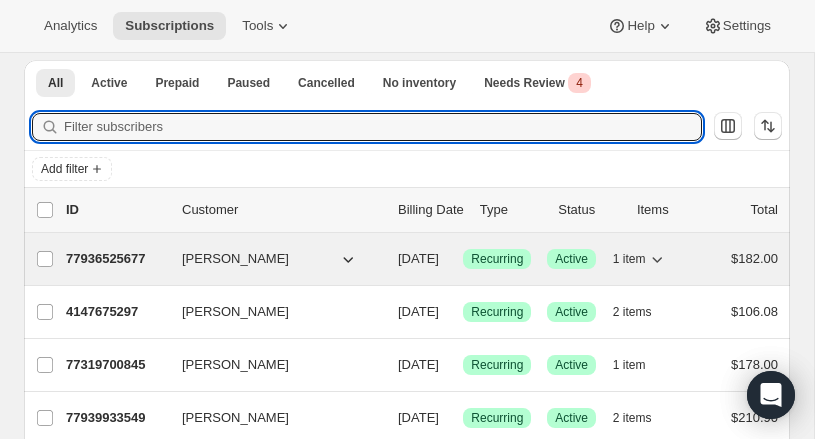 scroll, scrollTop: 67, scrollLeft: 0, axis: vertical 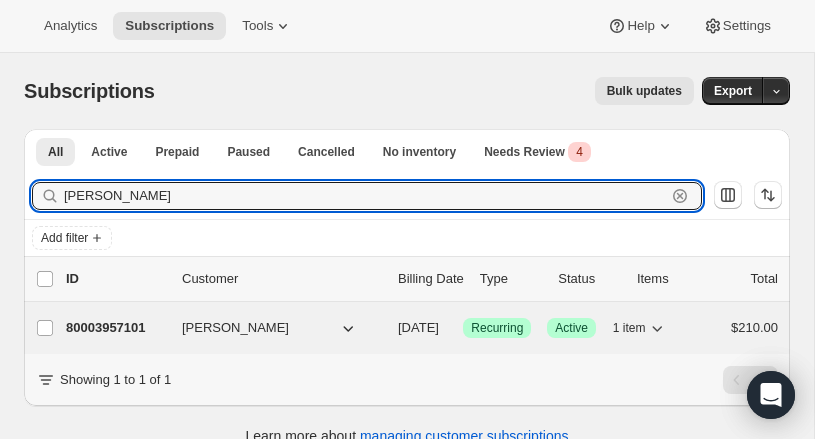 type on "[PERSON_NAME]" 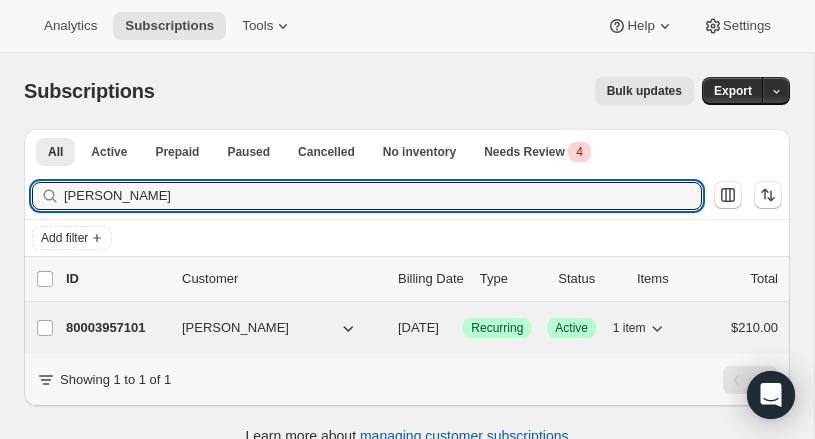 click on "80003957101" at bounding box center [116, 328] 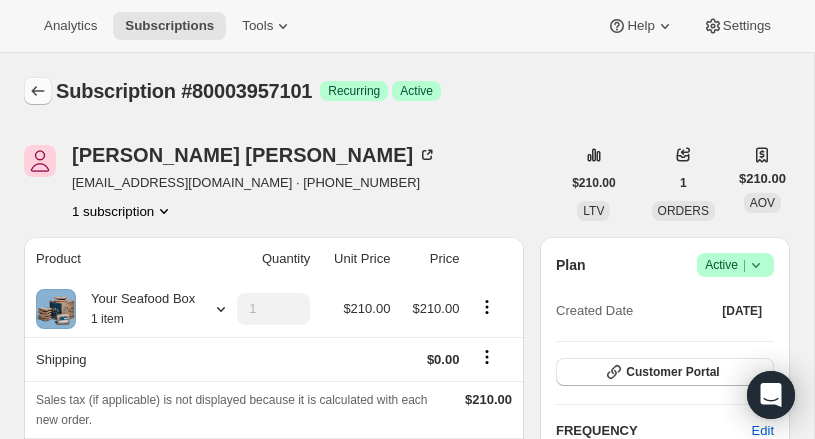 click 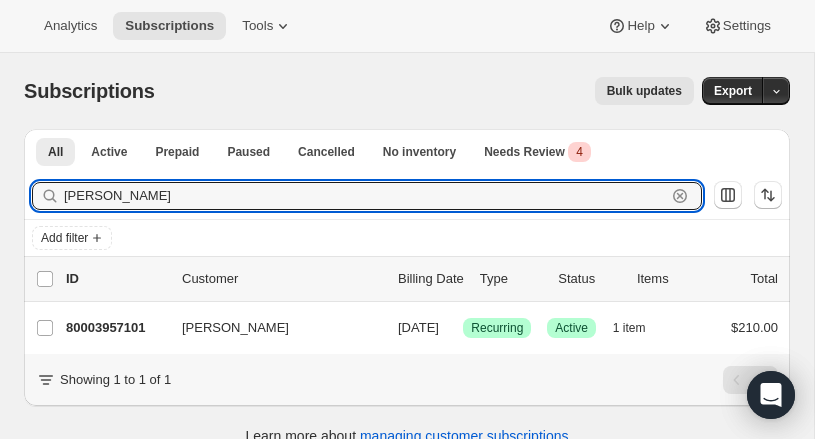 drag, startPoint x: 139, startPoint y: 194, endPoint x: -113, endPoint y: 187, distance: 252.0972 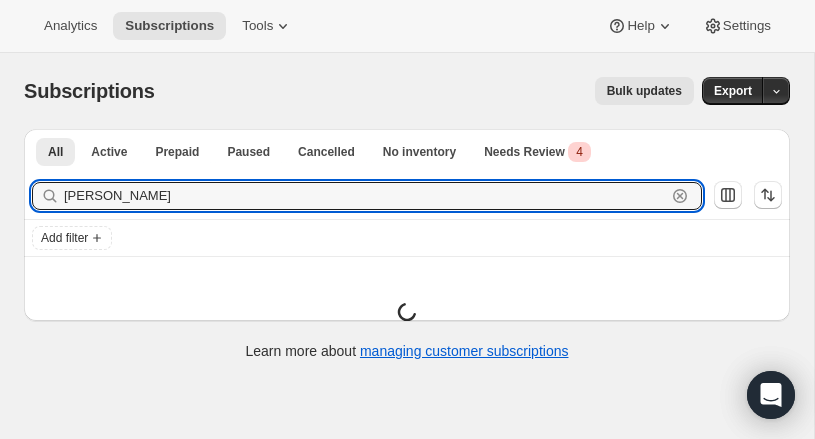 type on "[PERSON_NAME]" 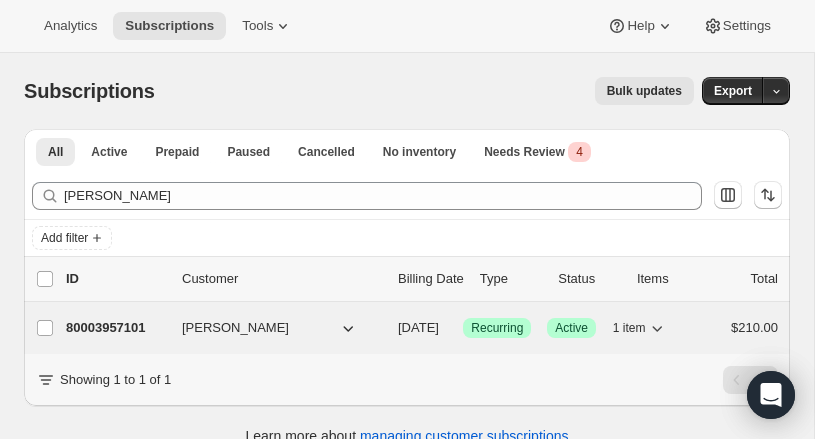 click on "80003957101 [PERSON_NAME] [DATE] Success Recurring Success Active 1   item $210.00" at bounding box center [422, 328] 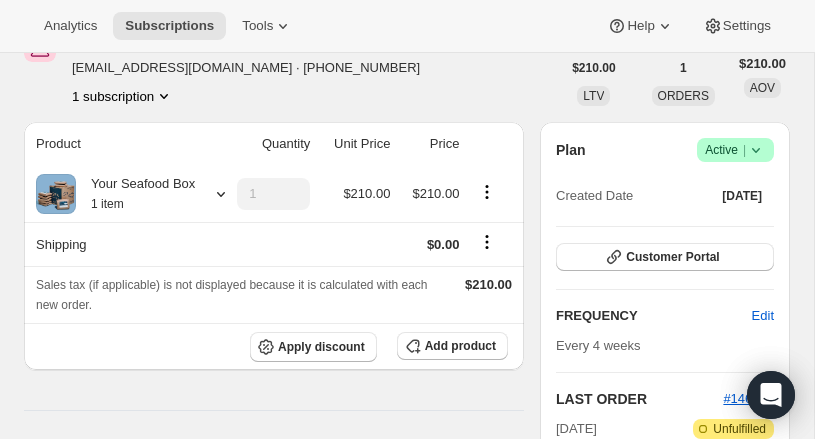 scroll, scrollTop: 128, scrollLeft: 0, axis: vertical 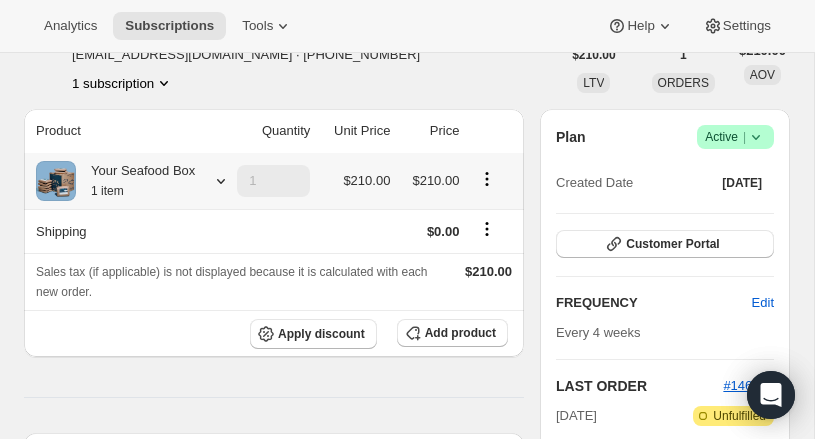 click 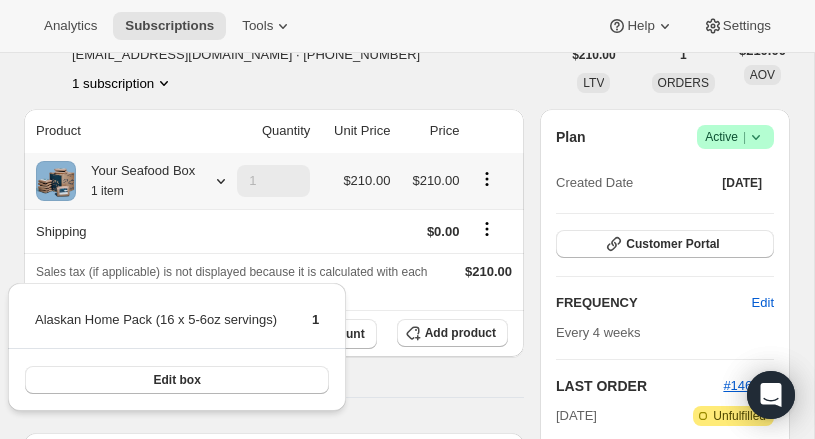 click 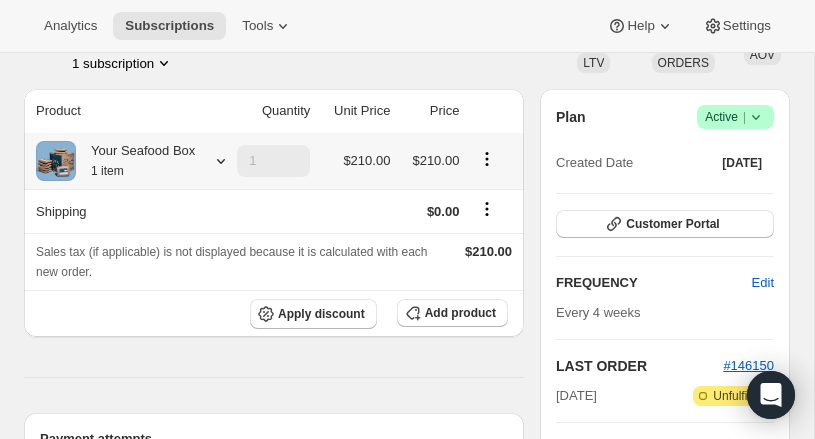 scroll, scrollTop: 0, scrollLeft: 0, axis: both 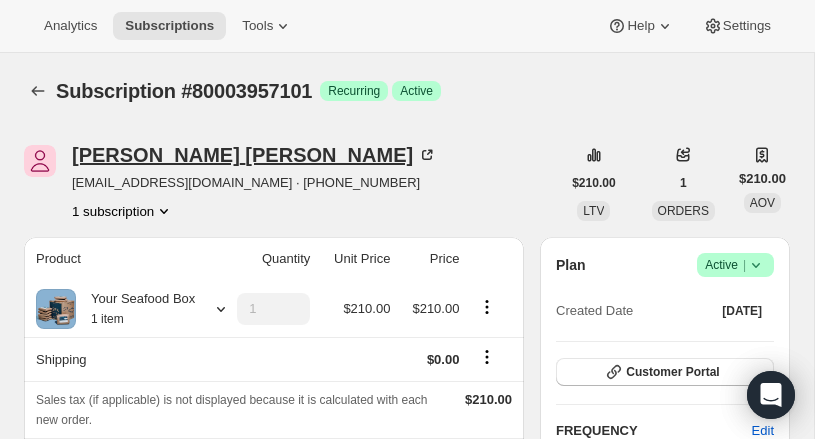 click 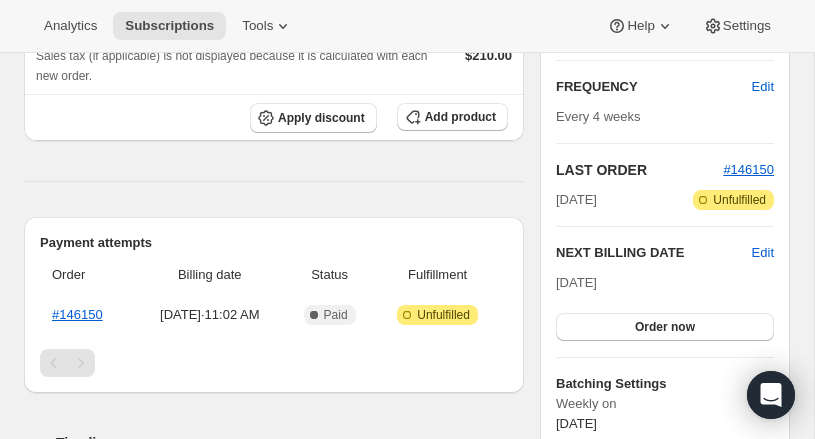 scroll, scrollTop: 174, scrollLeft: 0, axis: vertical 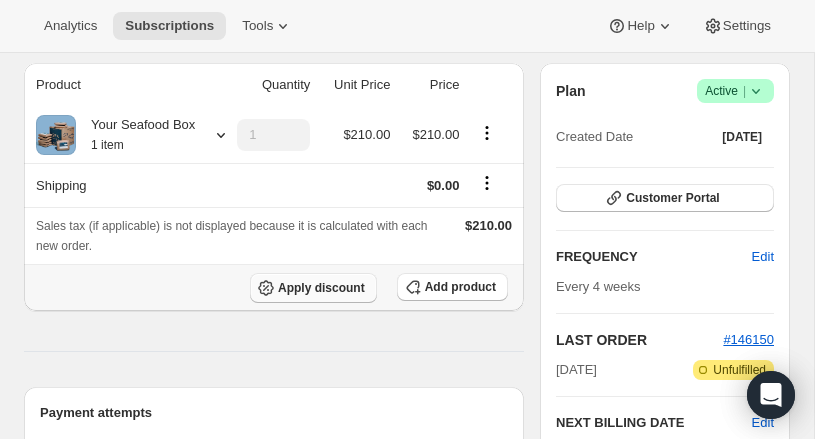 click on "Apply discount" at bounding box center [321, 288] 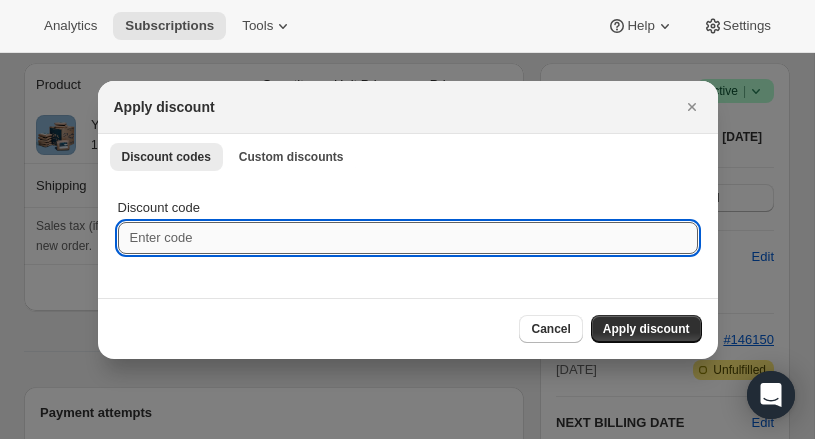 click on "Discount code" at bounding box center [408, 238] 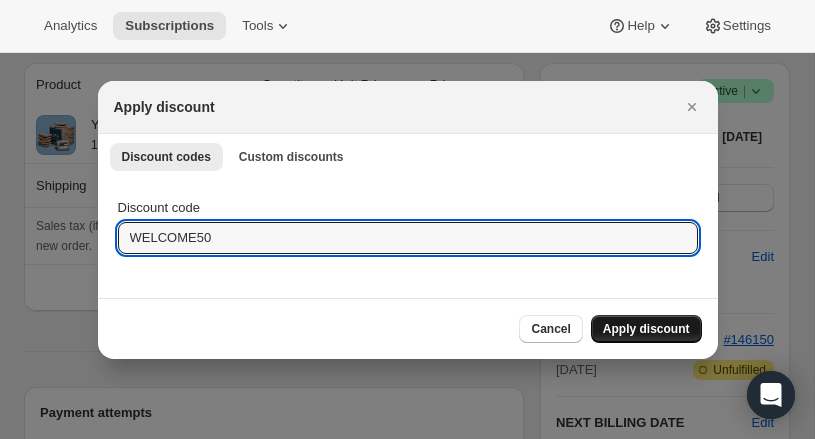 type on "WELCOME50" 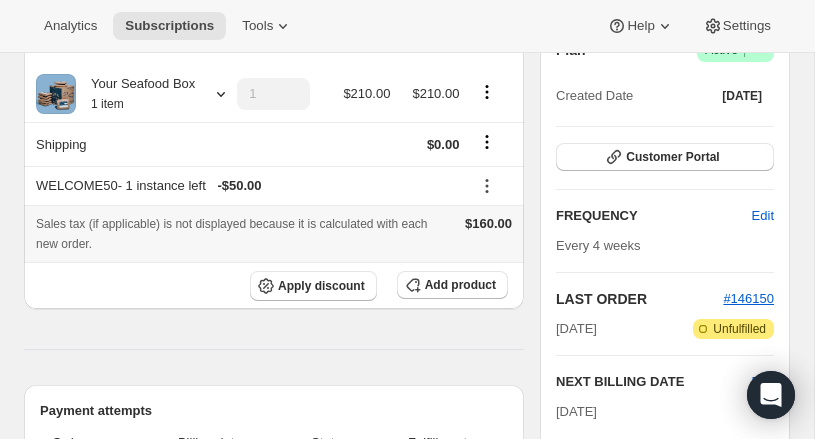 scroll, scrollTop: 215, scrollLeft: 0, axis: vertical 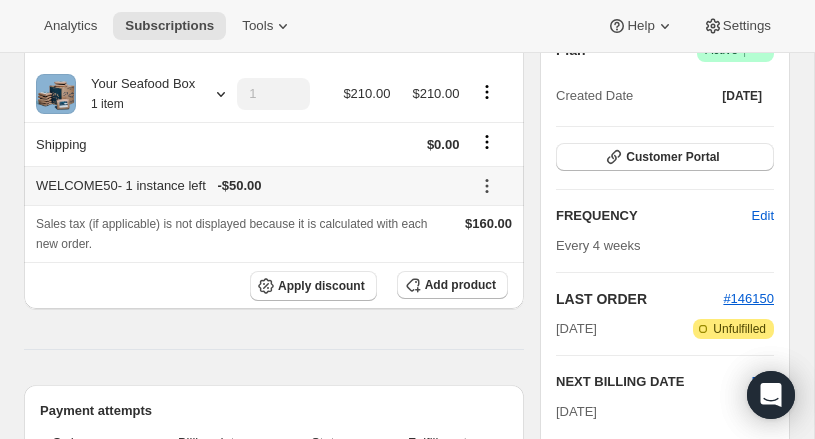 click 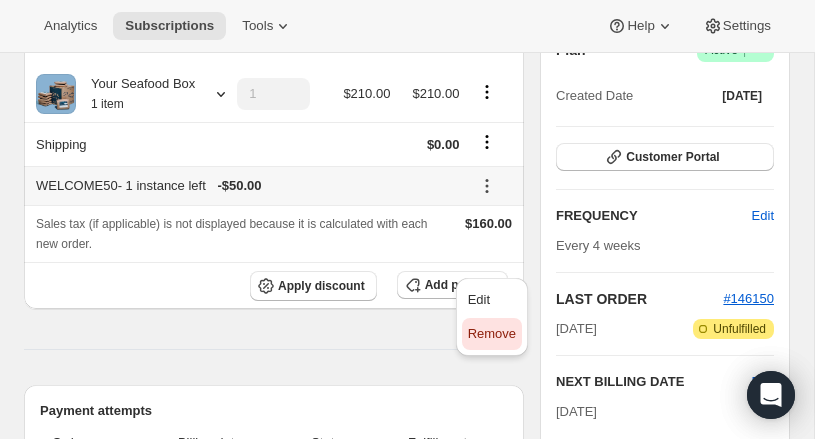click on "Remove" at bounding box center (492, 333) 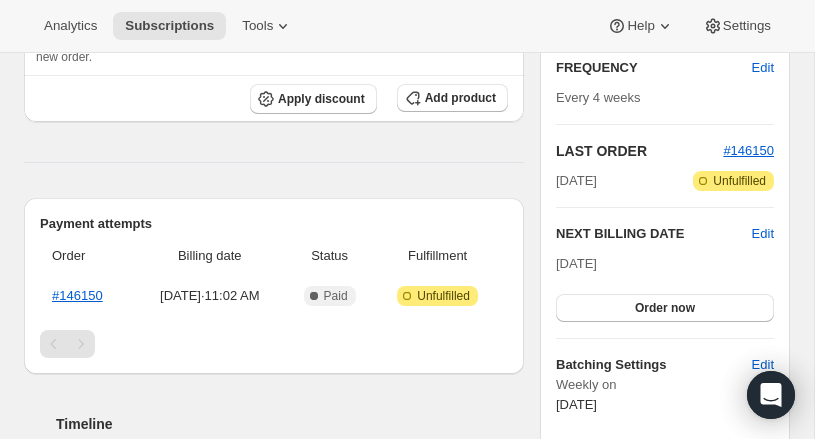 scroll, scrollTop: 497, scrollLeft: 0, axis: vertical 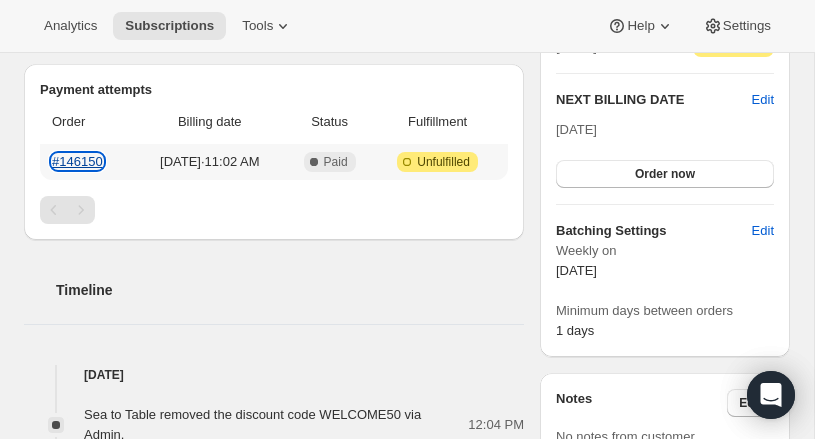 click on "#146150" at bounding box center (77, 161) 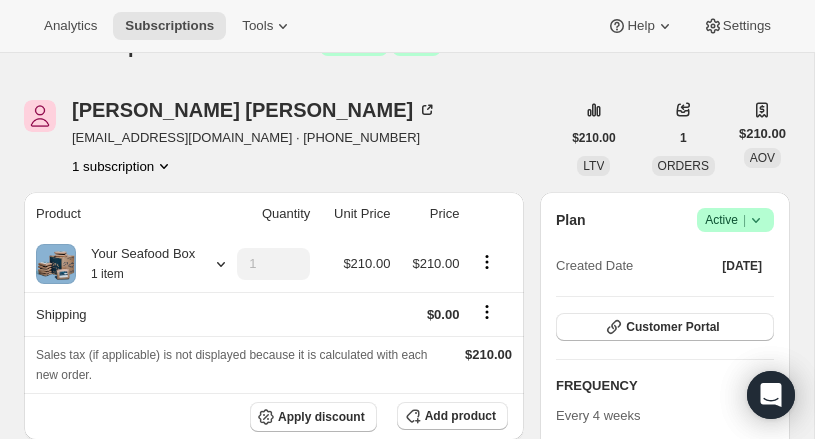 scroll, scrollTop: 0, scrollLeft: 0, axis: both 